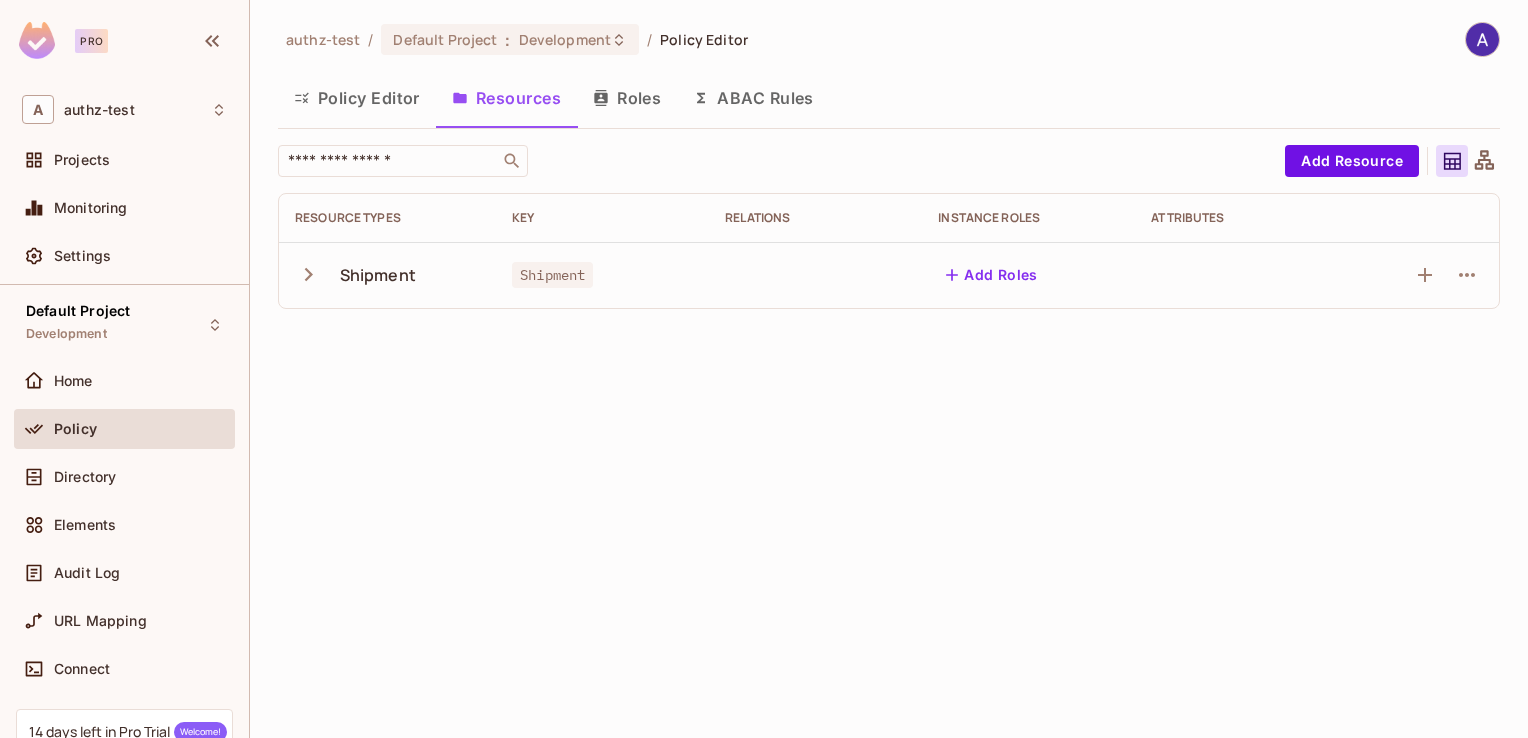 scroll, scrollTop: 0, scrollLeft: 0, axis: both 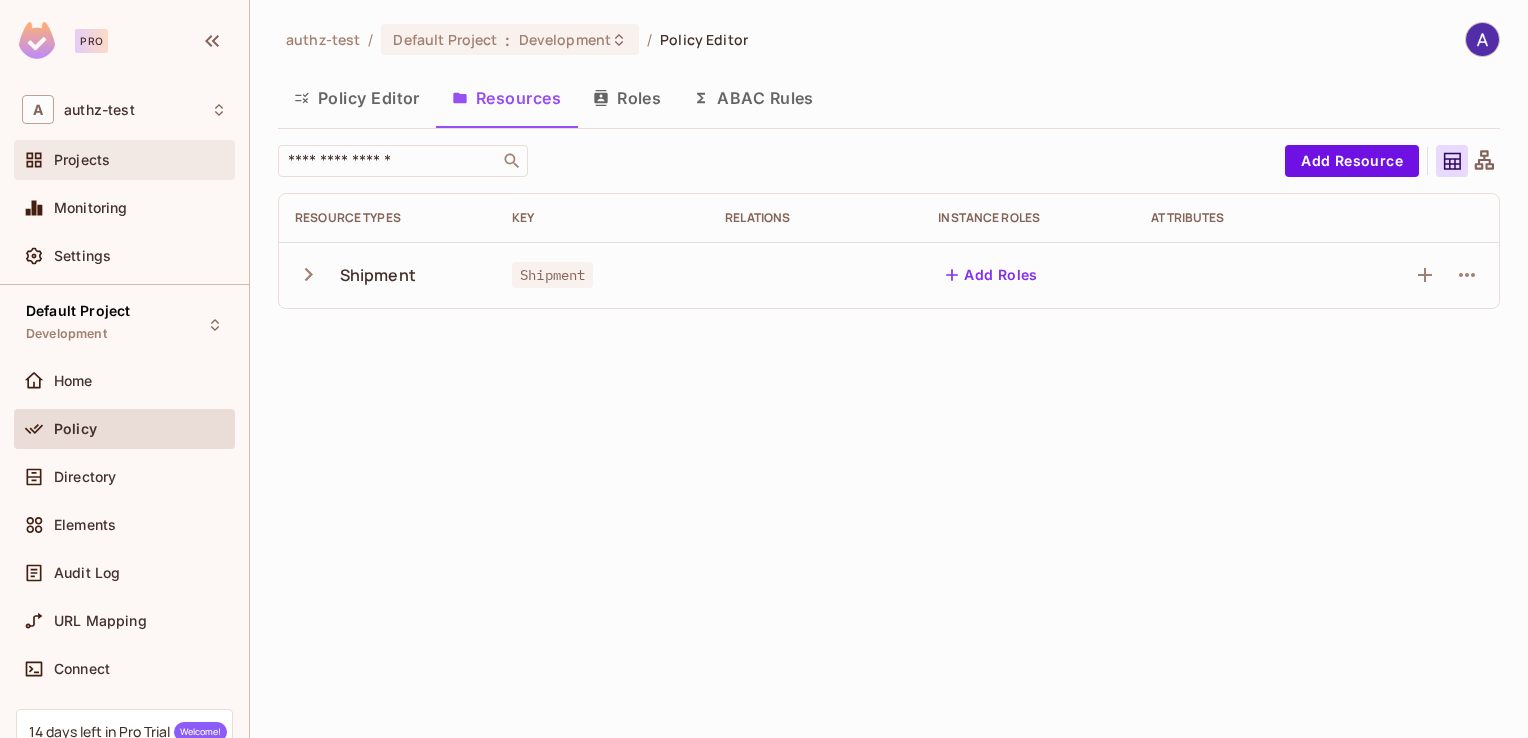 click on "Projects" at bounding box center (82, 160) 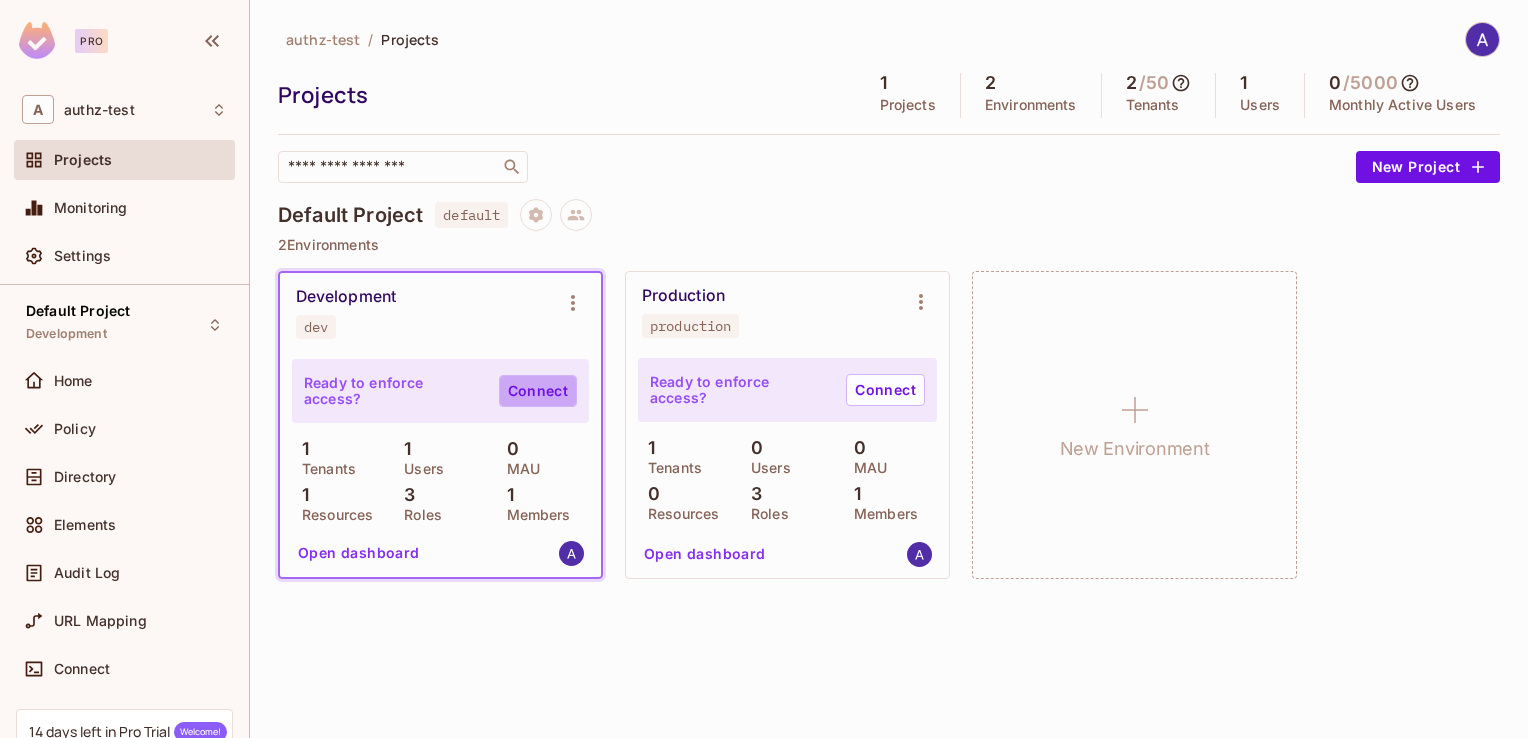 click on "Connect" at bounding box center (538, 391) 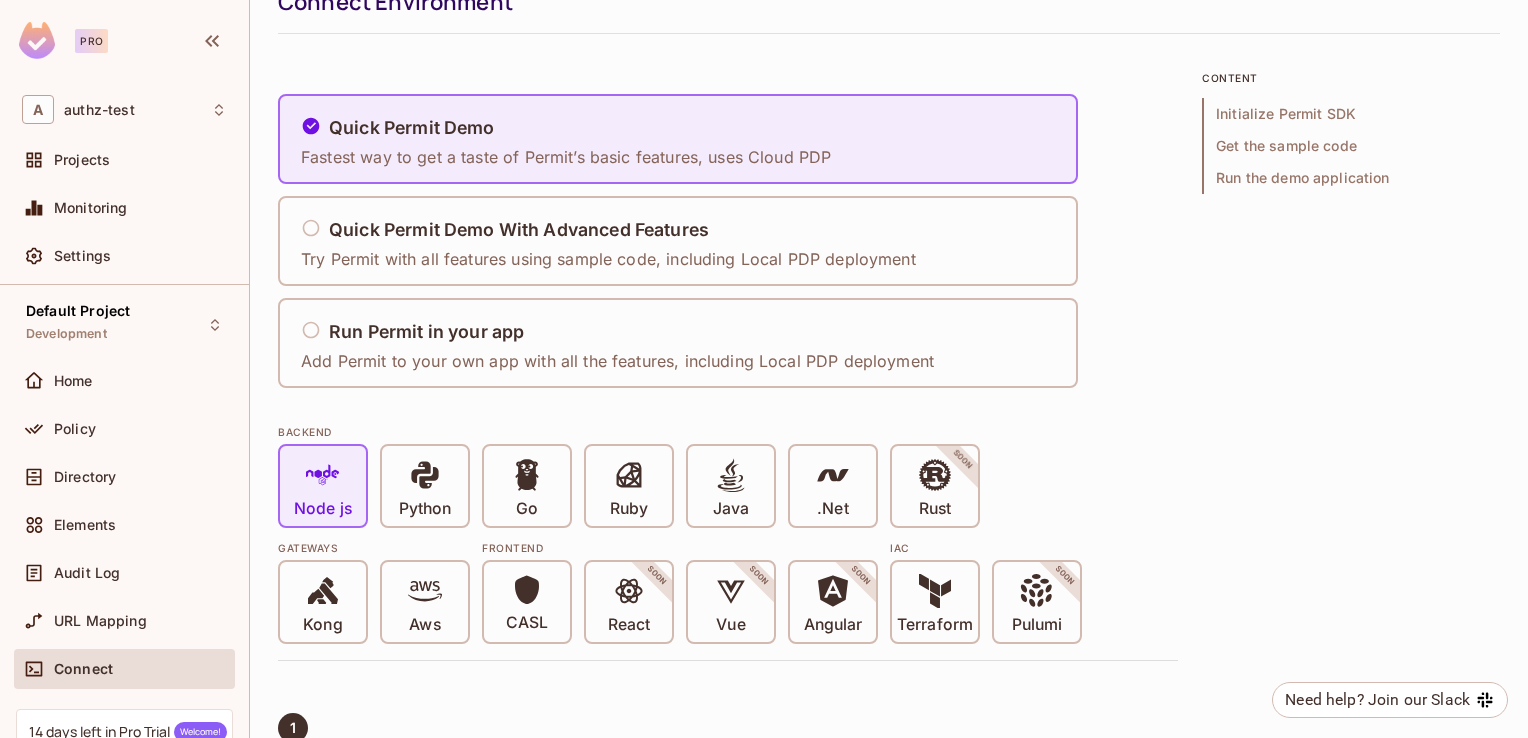 scroll, scrollTop: 87, scrollLeft: 0, axis: vertical 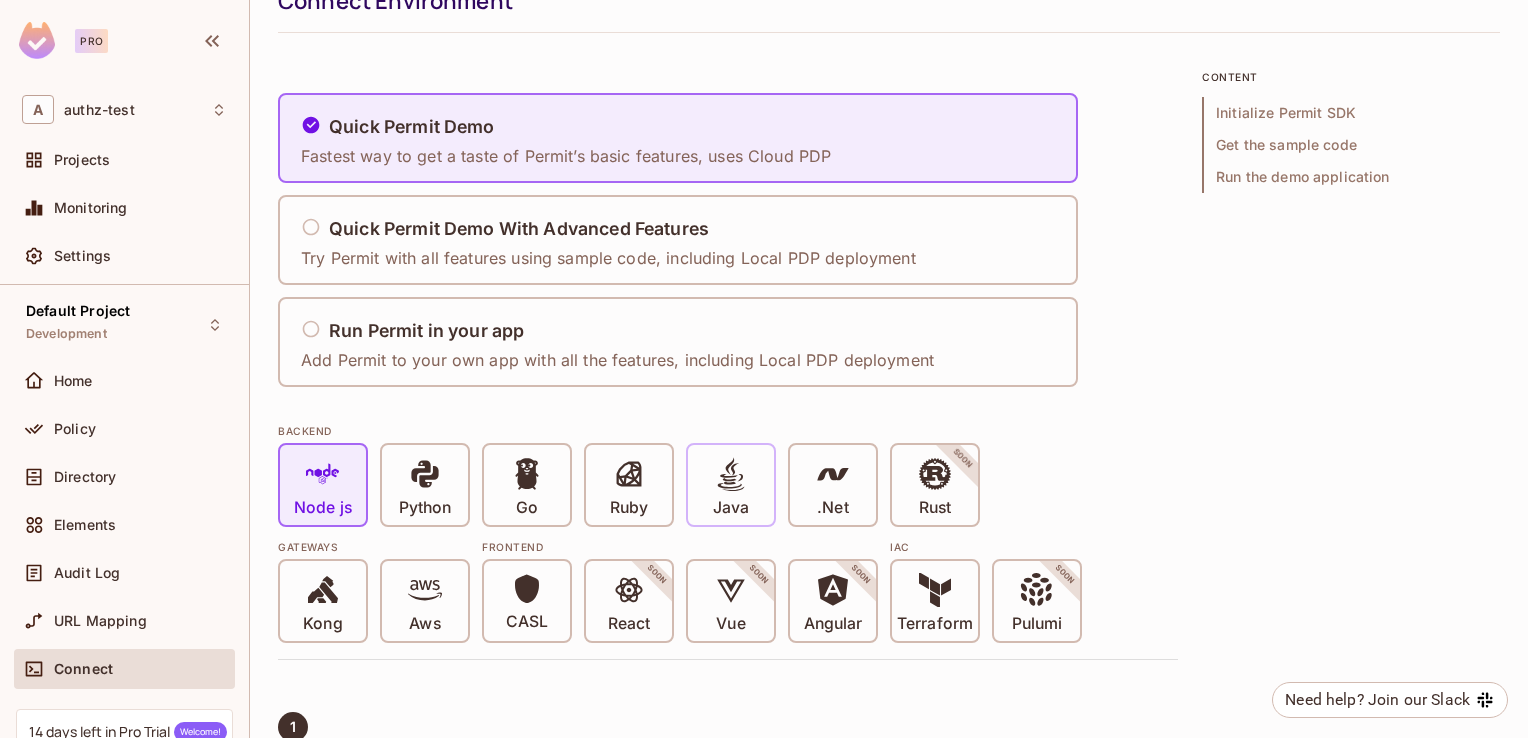 click on "Java" at bounding box center (731, 485) 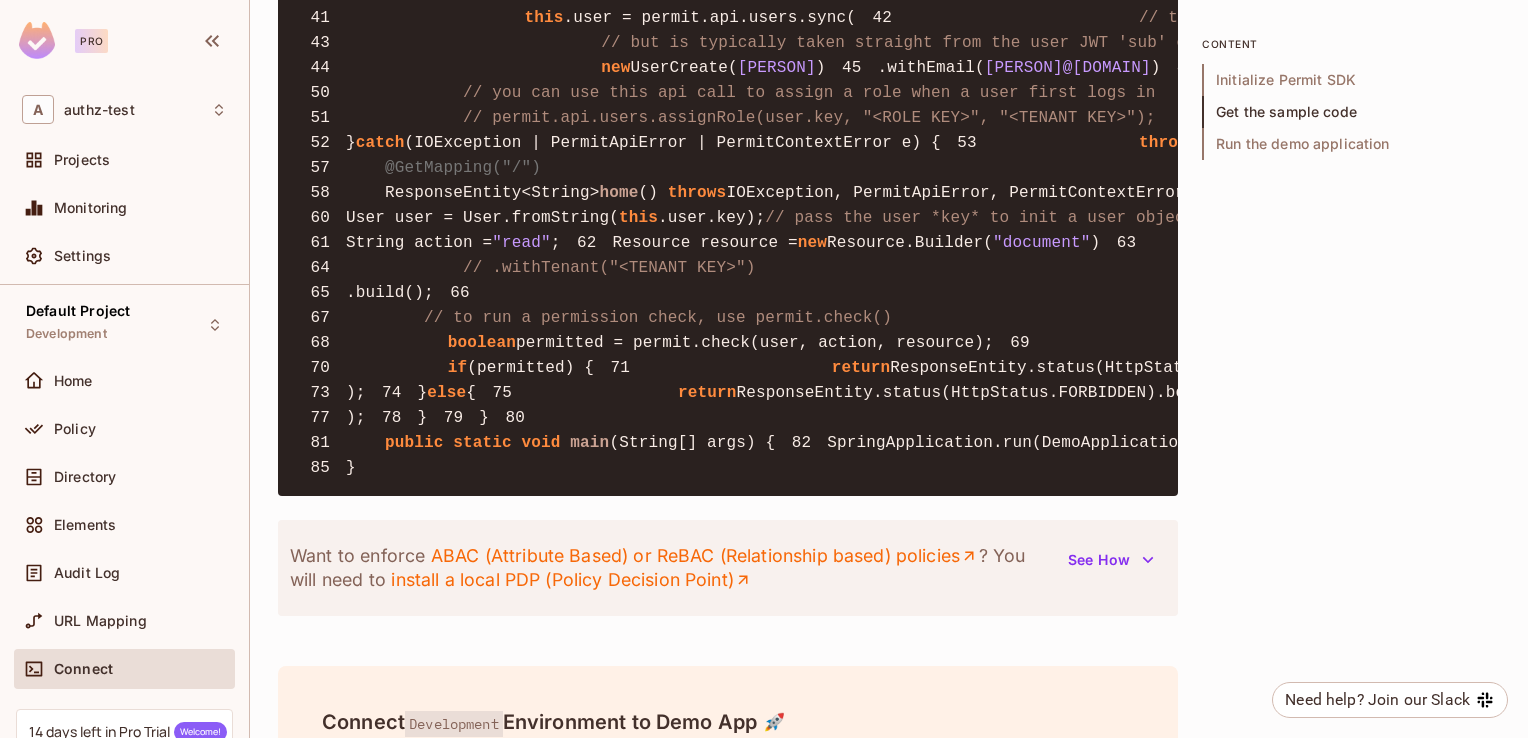 scroll, scrollTop: 2122, scrollLeft: 0, axis: vertical 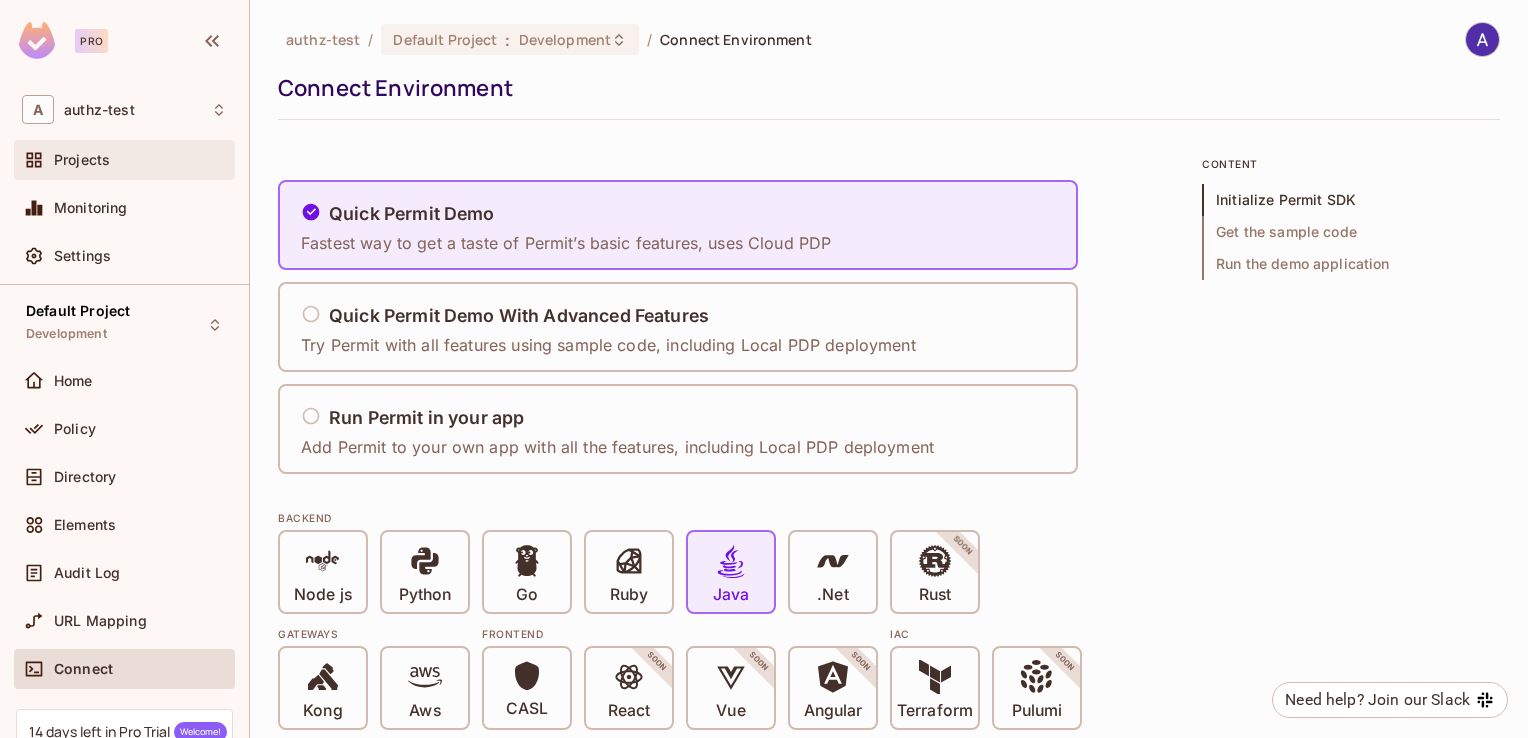 click on "Projects" at bounding box center (140, 160) 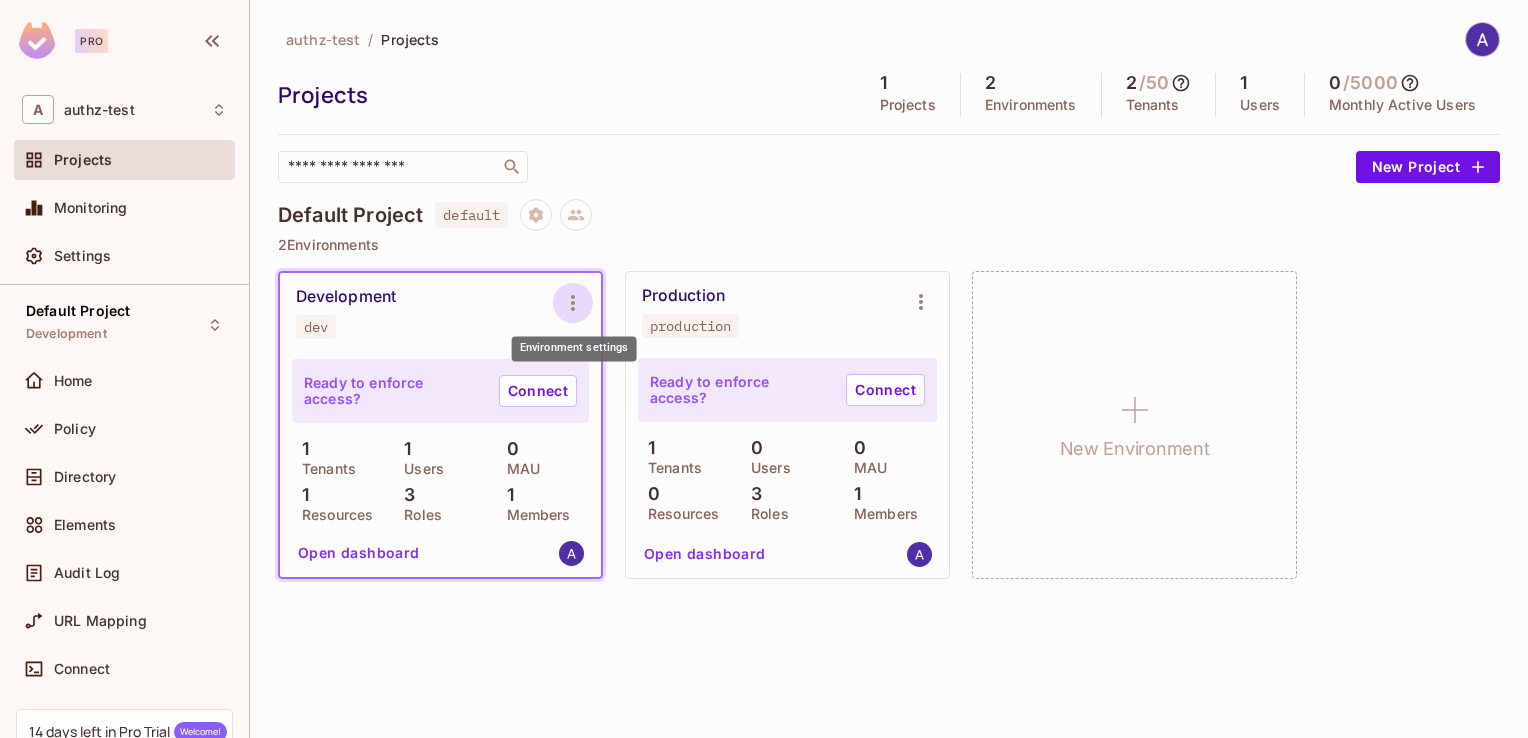 click 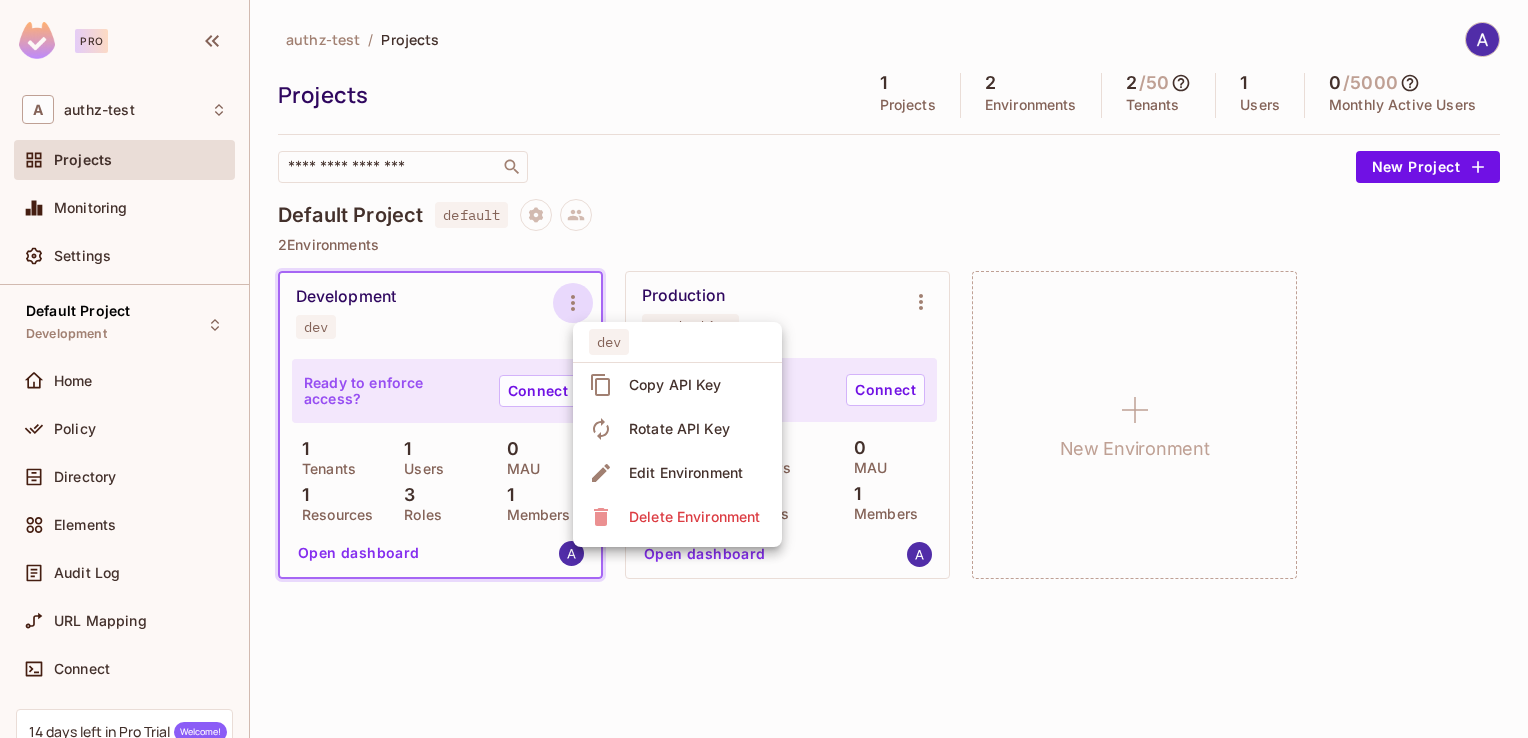 click on "Copy API Key" at bounding box center [675, 385] 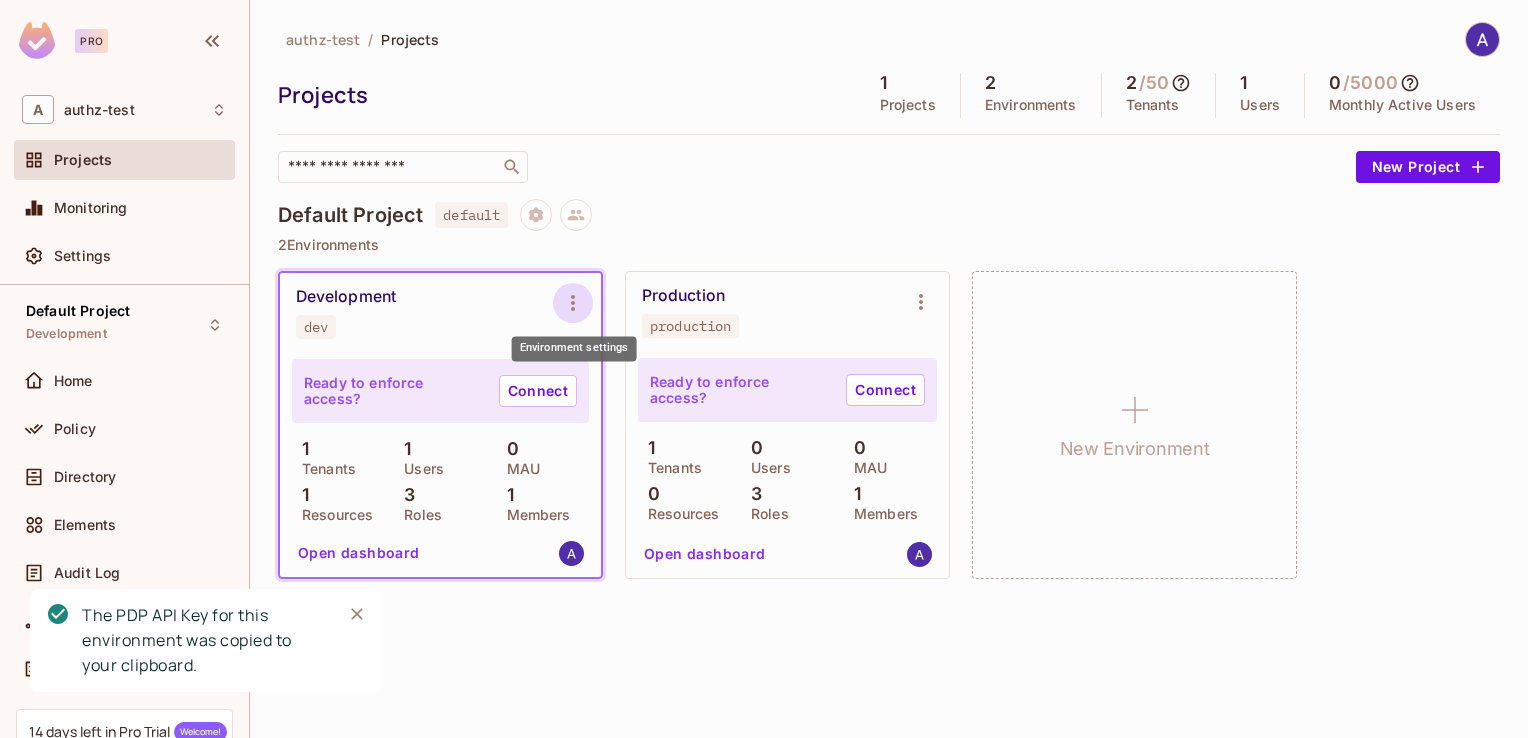 click 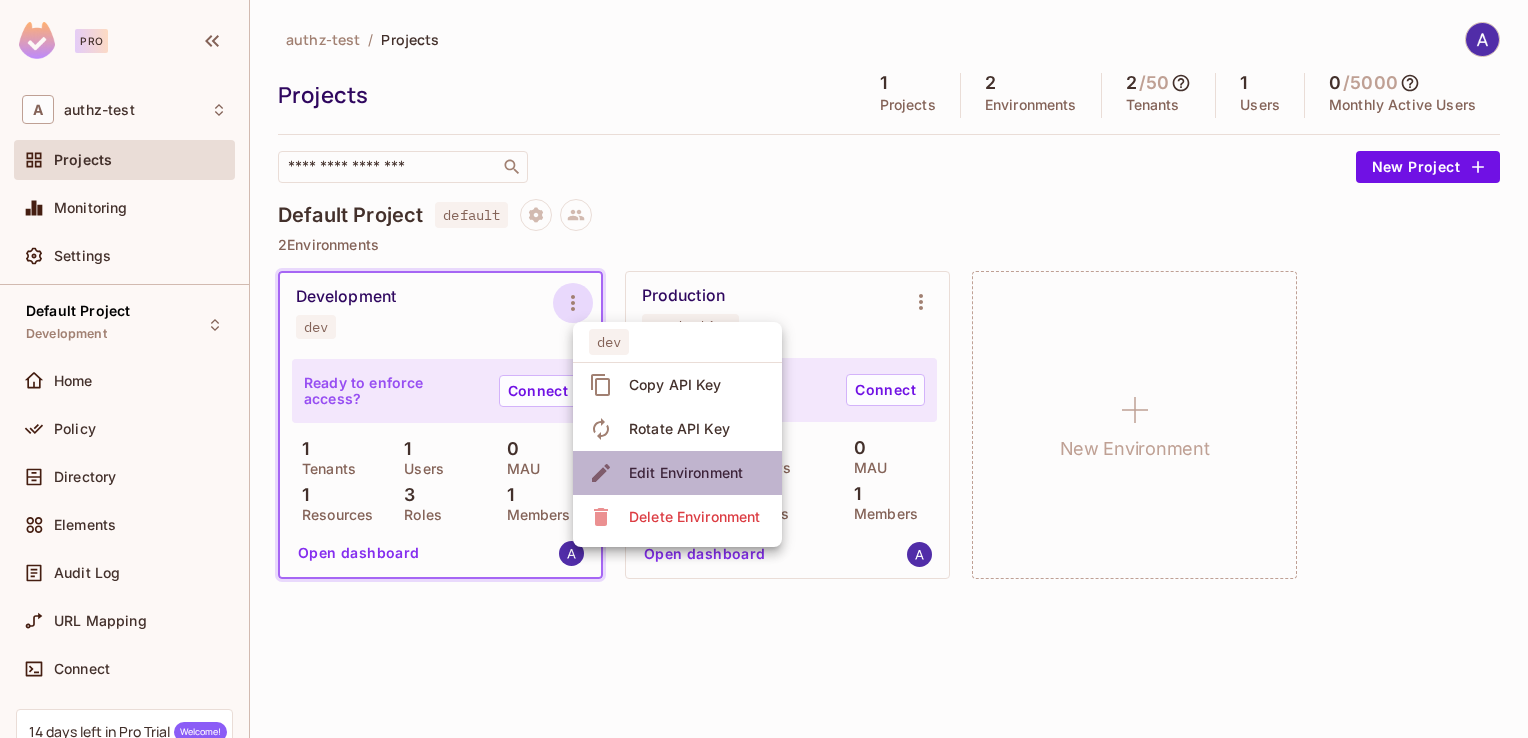 click on "Edit Environment" at bounding box center [686, 473] 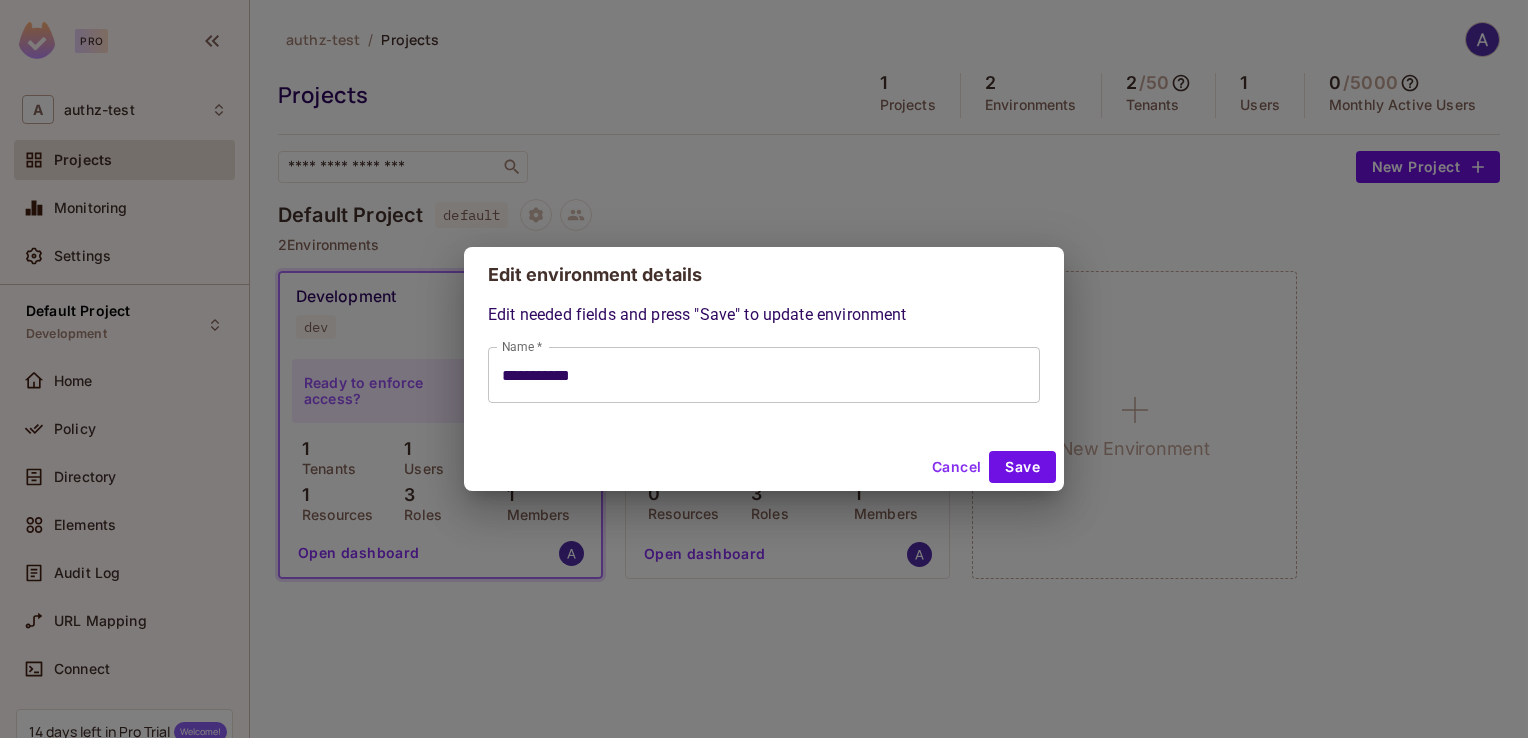 click on "Cancel" at bounding box center (956, 467) 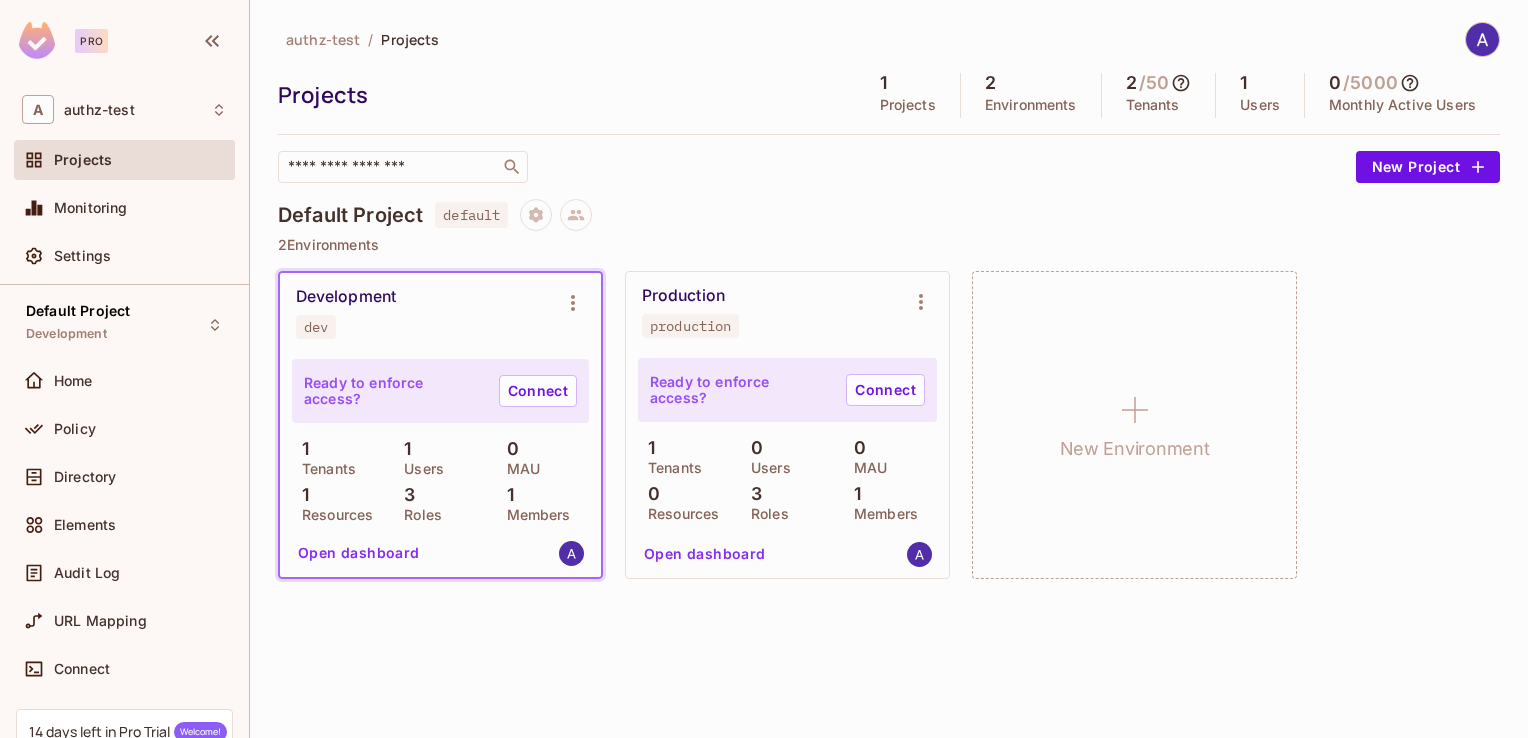 type on "**********" 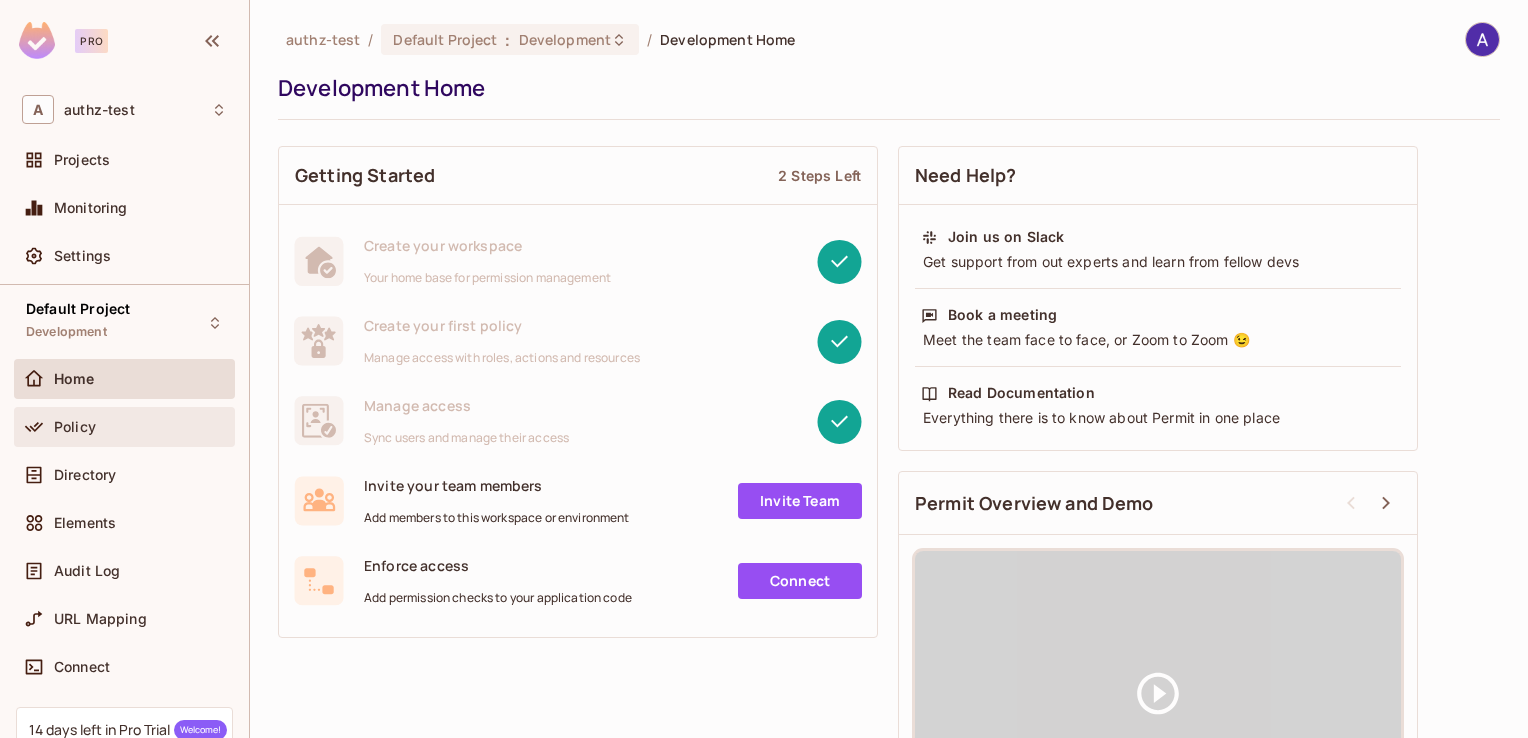 scroll, scrollTop: 0, scrollLeft: 0, axis: both 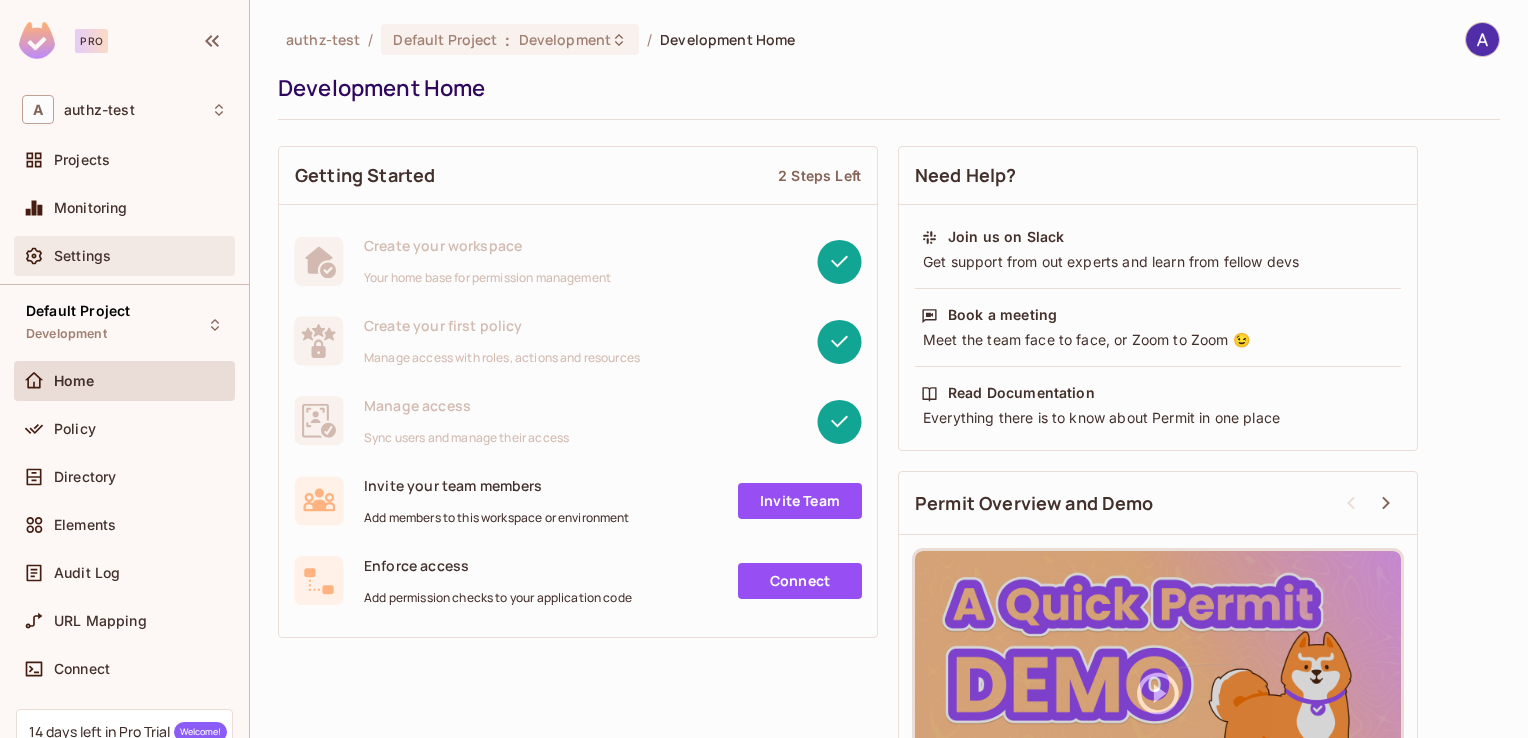 click on "Settings" at bounding box center [82, 256] 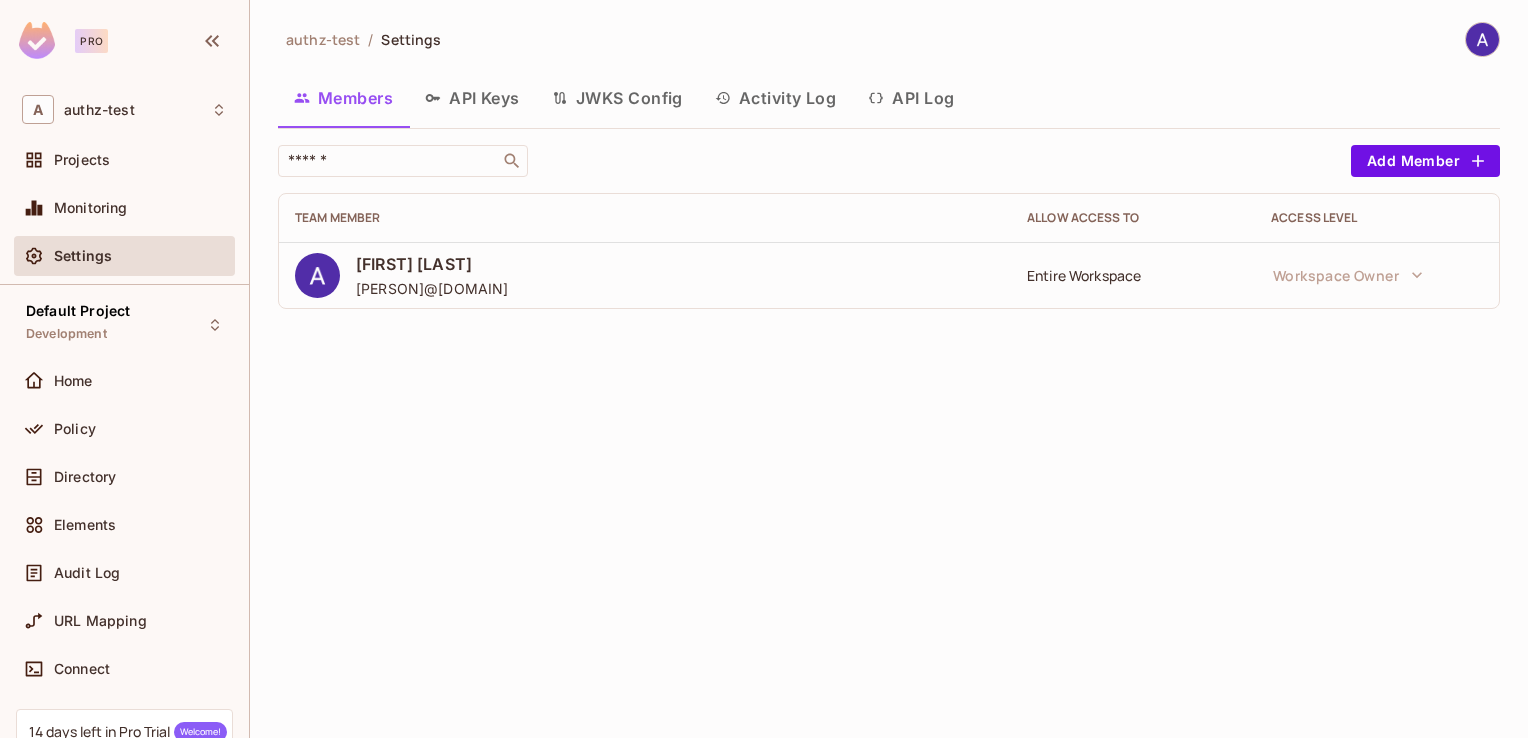 click on "API Keys" at bounding box center (472, 98) 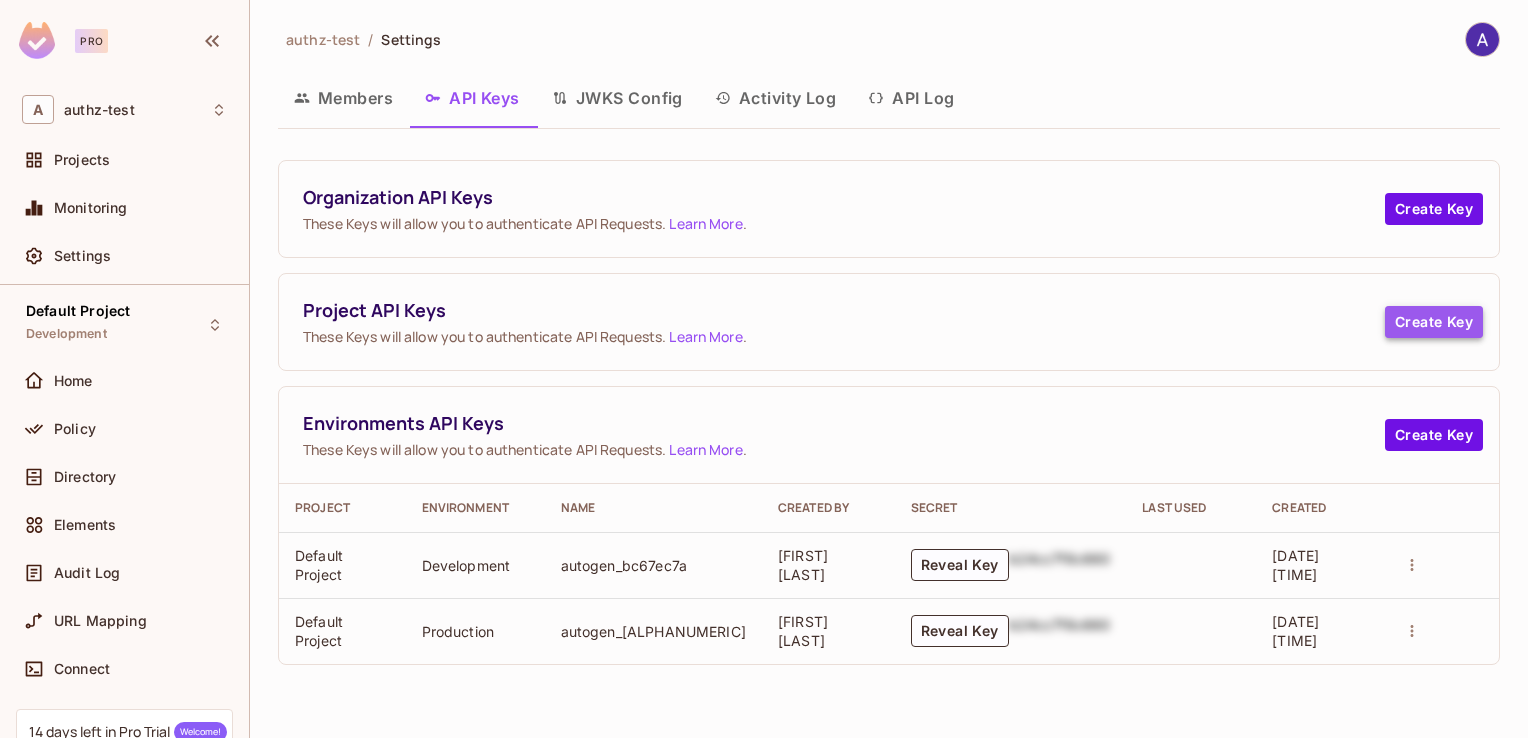 click on "Create Key" at bounding box center [1434, 322] 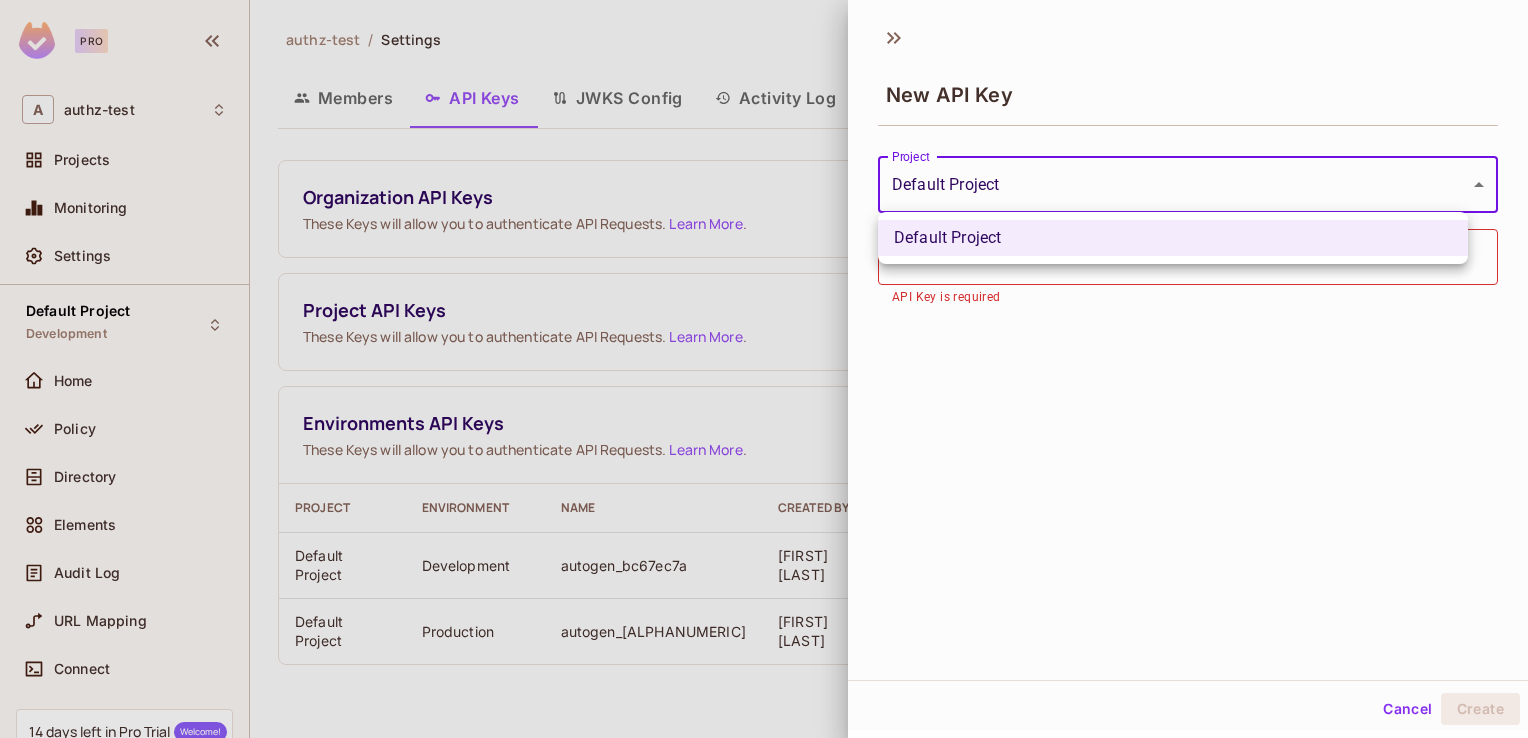 click on "**********" at bounding box center (764, 369) 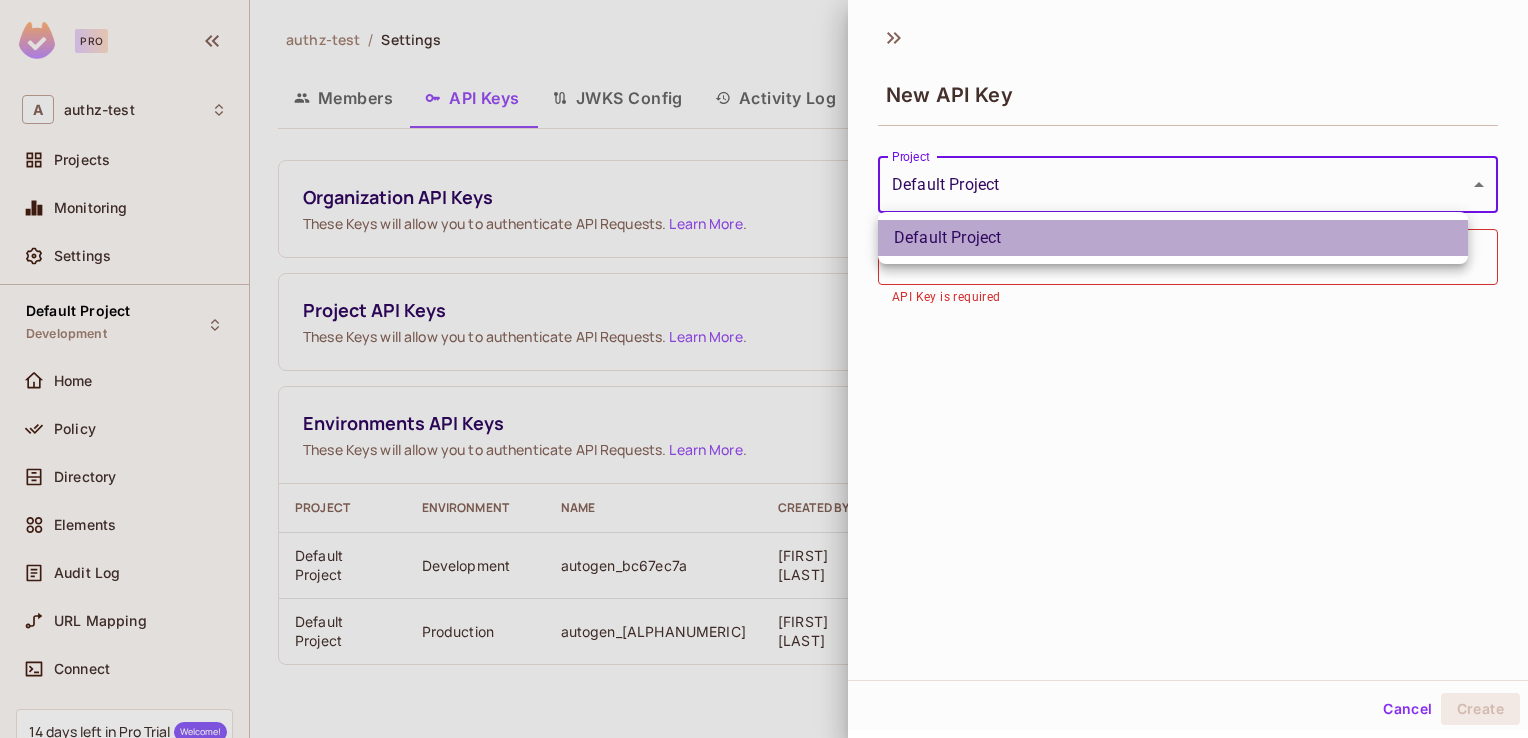 click on "Default Project" at bounding box center [1173, 238] 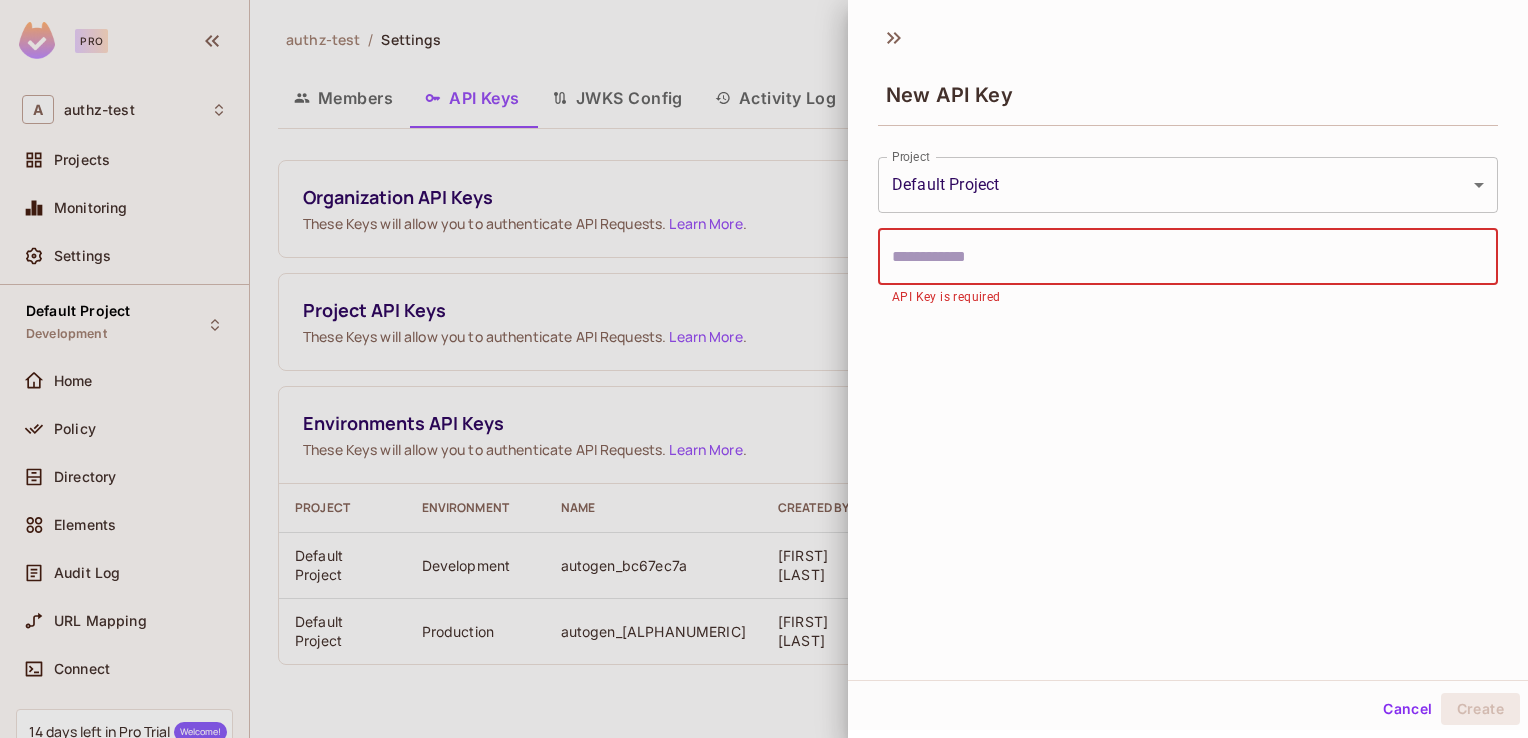 click at bounding box center [1188, 257] 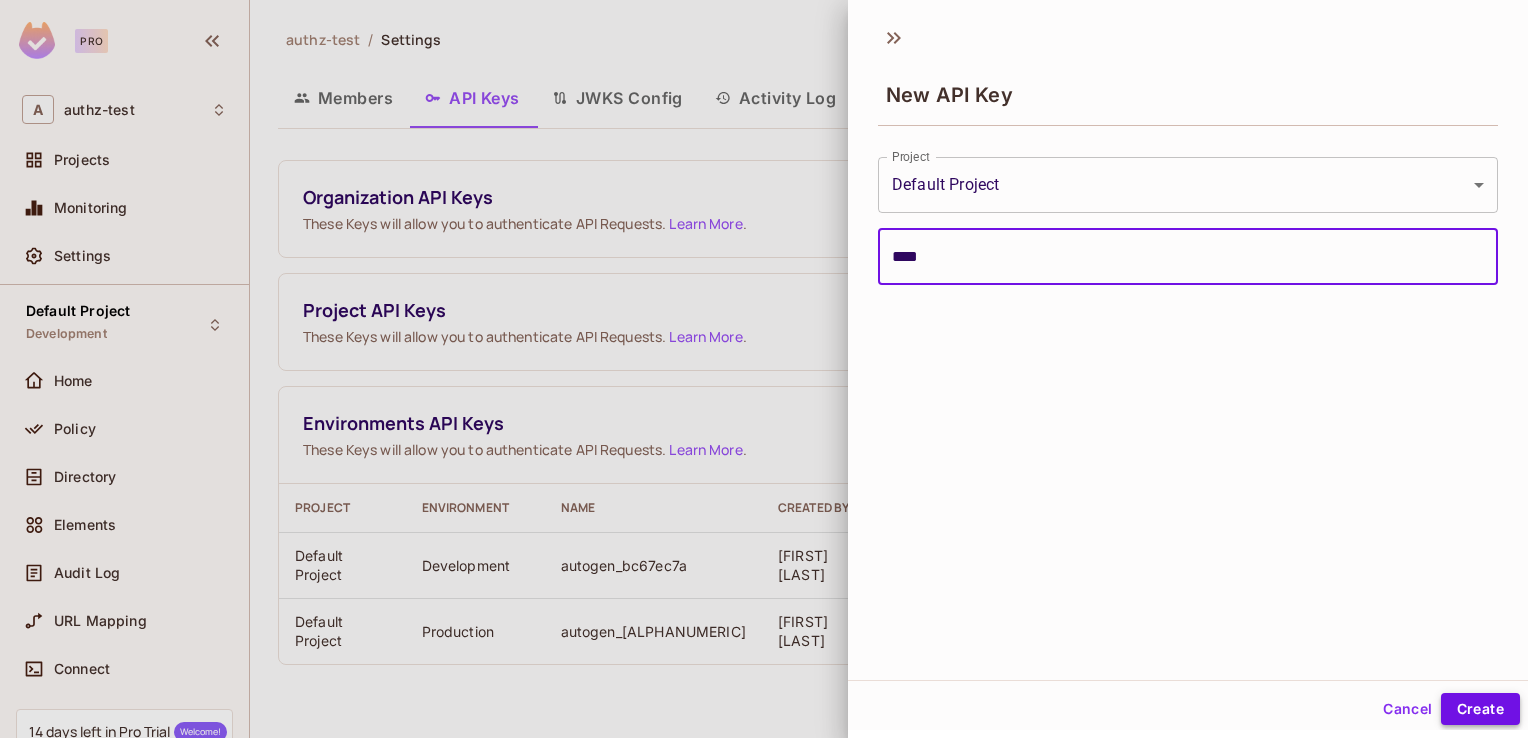 type on "****" 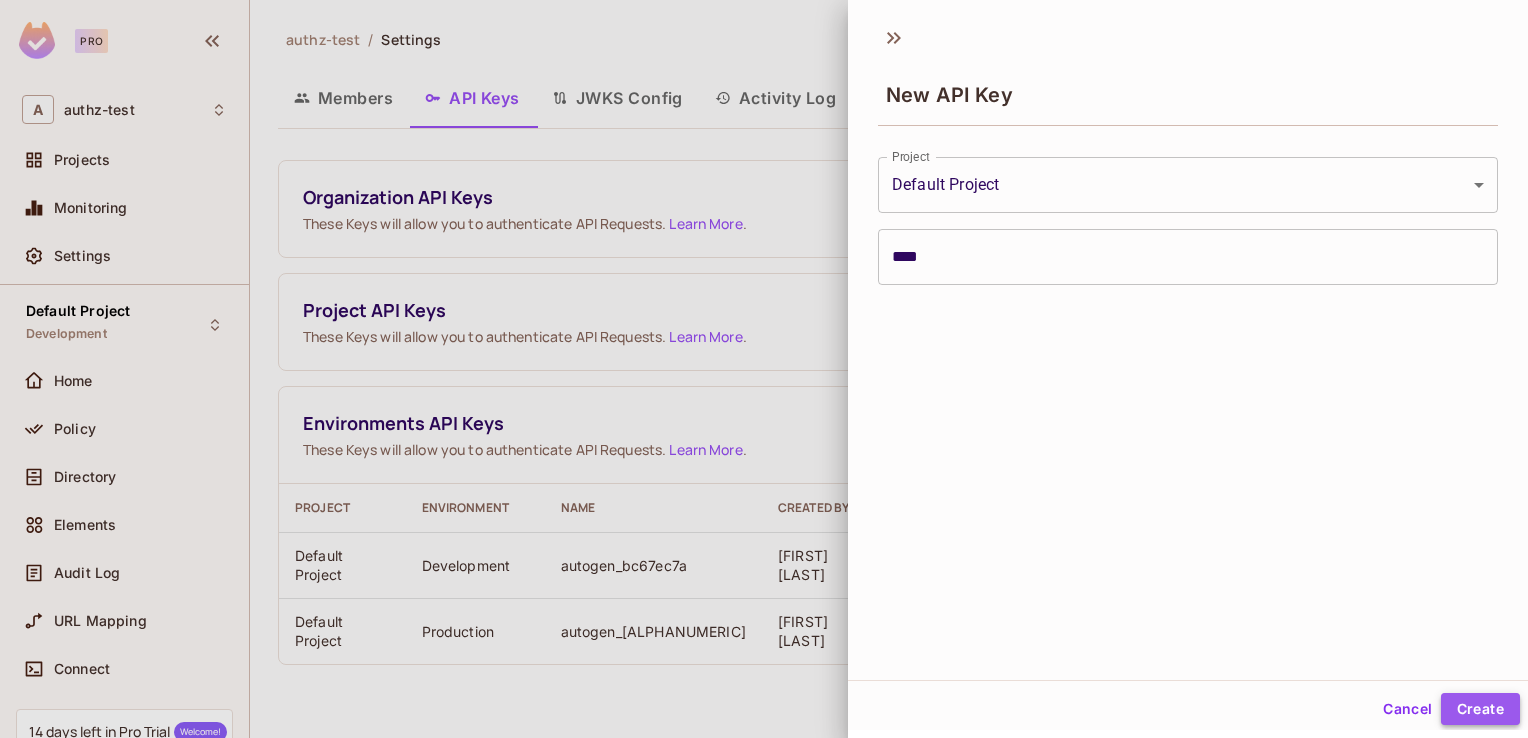 click on "Create" at bounding box center (1480, 709) 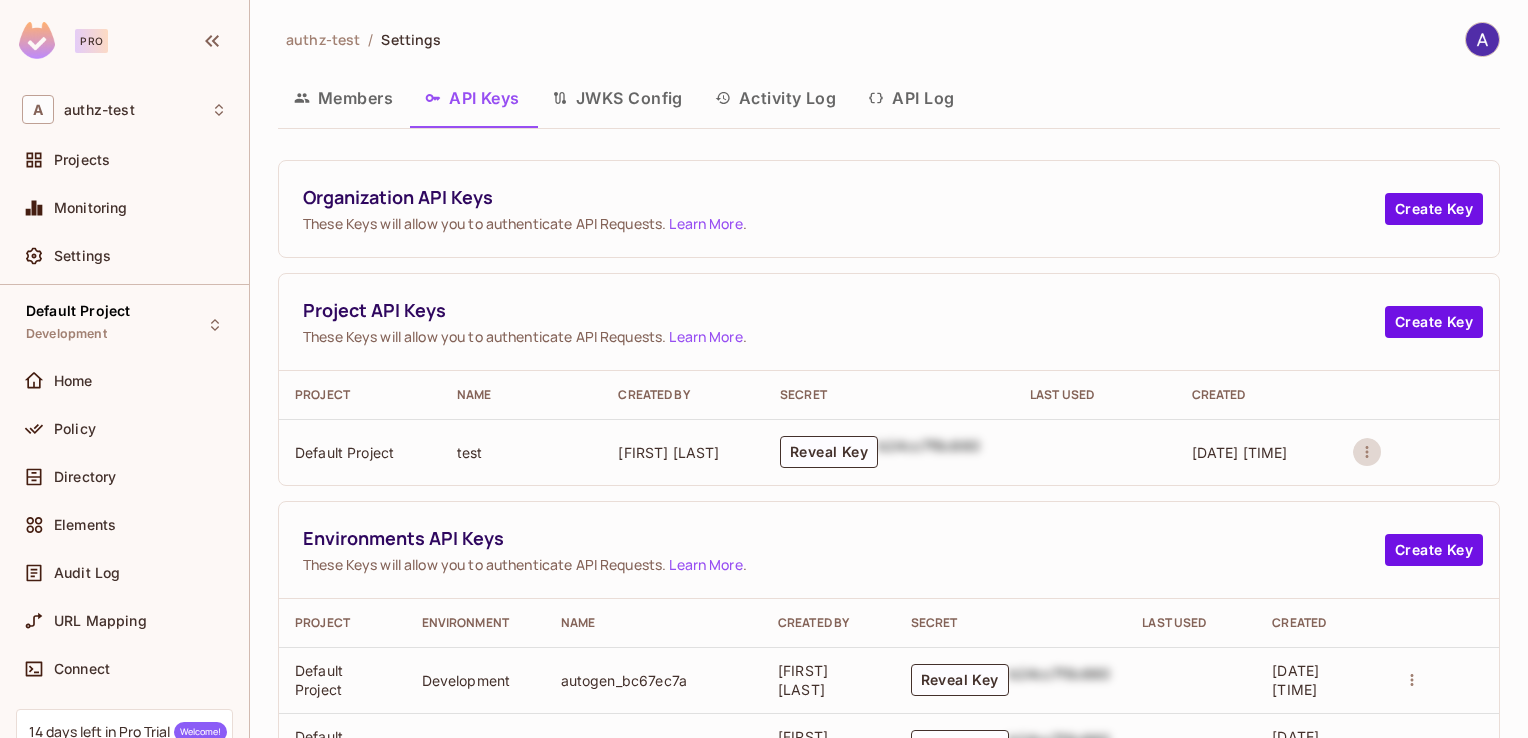 click 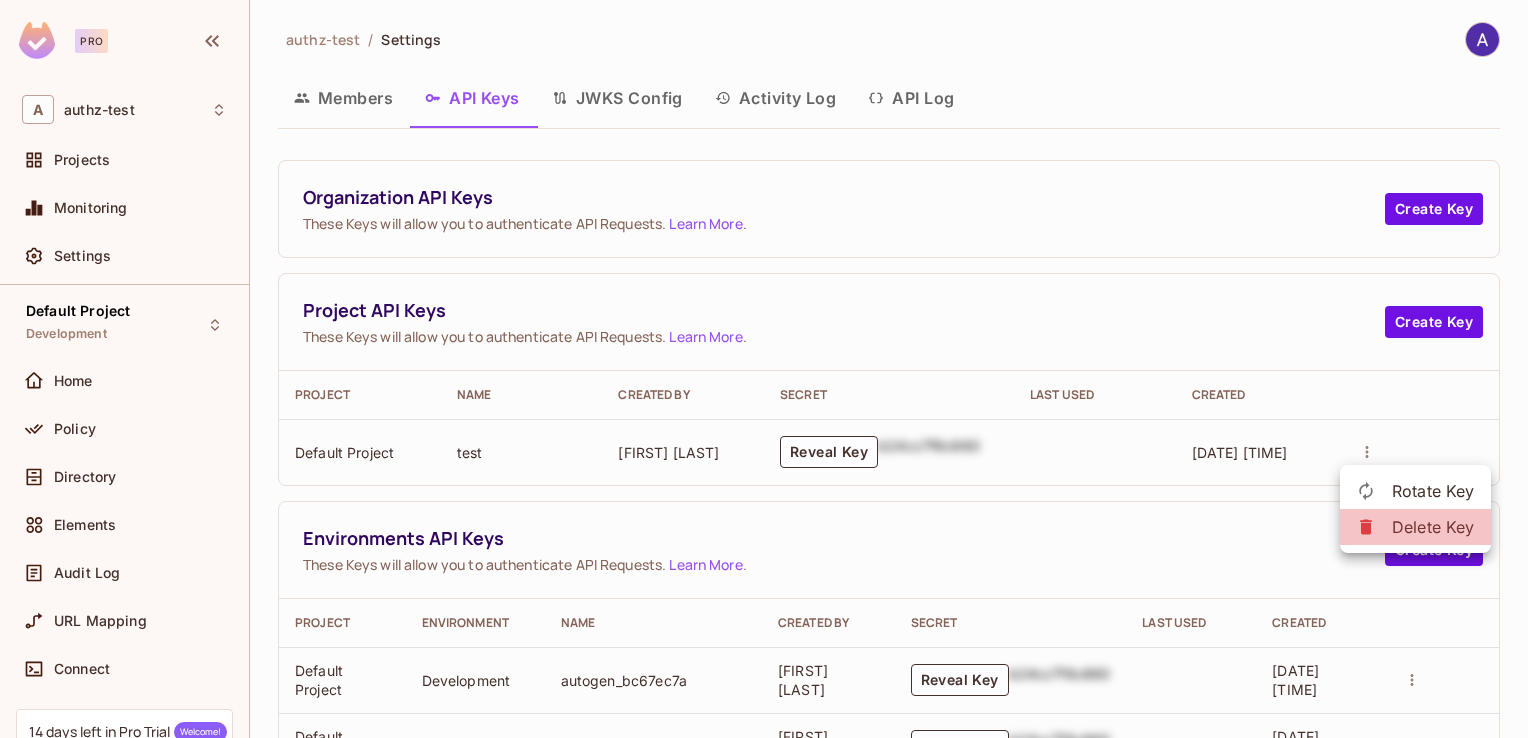 click on "Delete Key" at bounding box center (1433, 527) 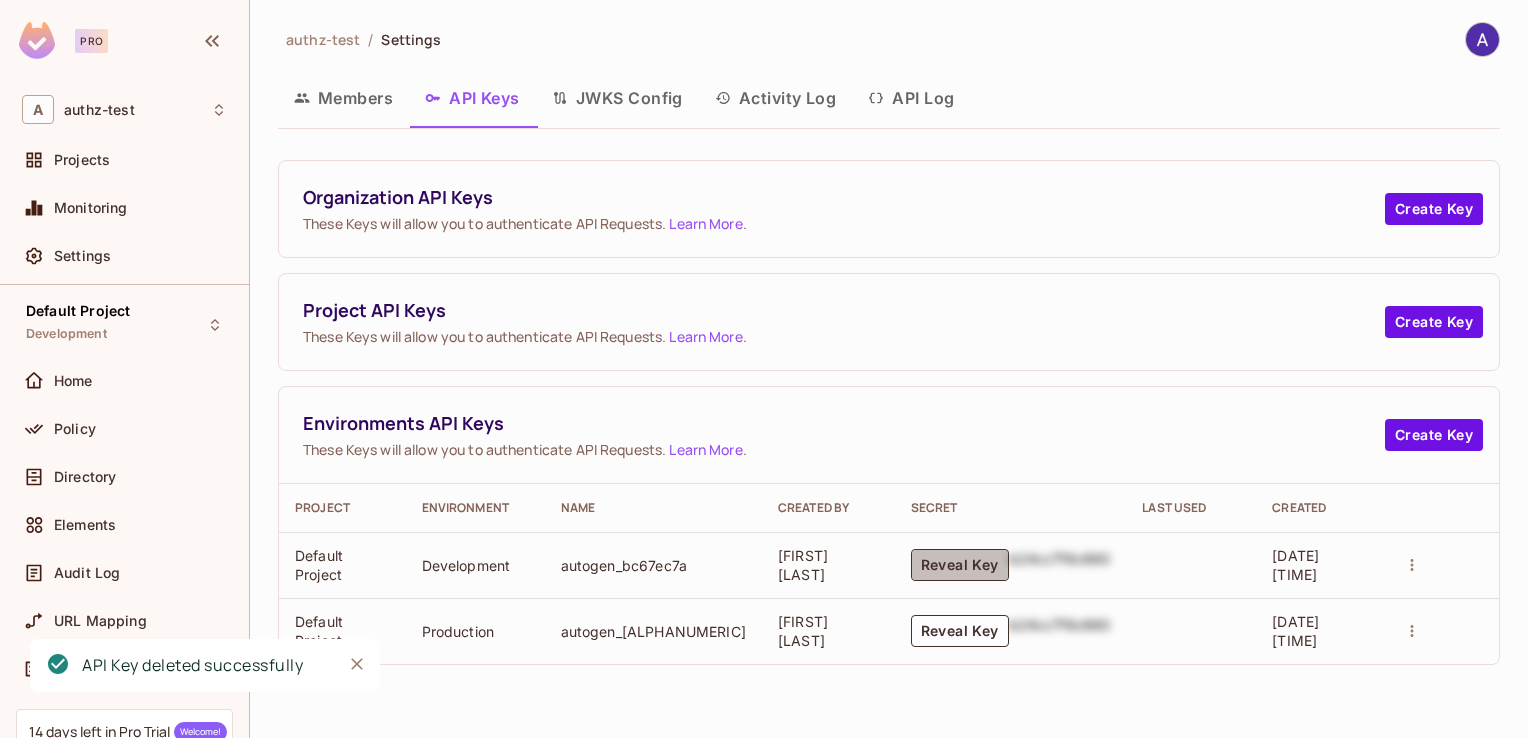 click on "Reveal Key" at bounding box center (960, 565) 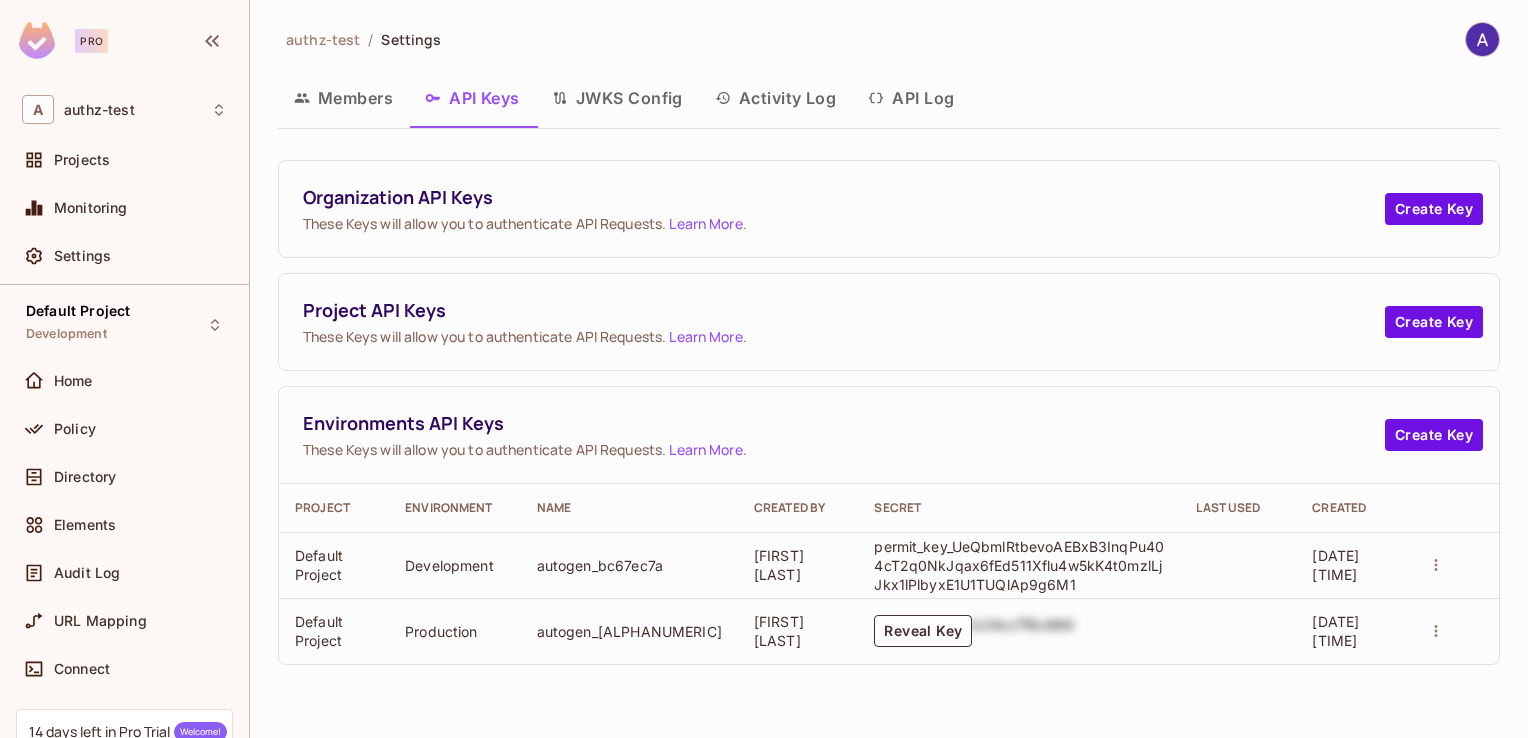 click on "permit_key_UeQbmlRtbevoAEBxB3InqPu404cT2q0NkJqax6fEd511Xflu4w5kK4t0mzlLjJkx1lPlbyxE1U1TUQlAp9g6M1" at bounding box center (1019, 565) 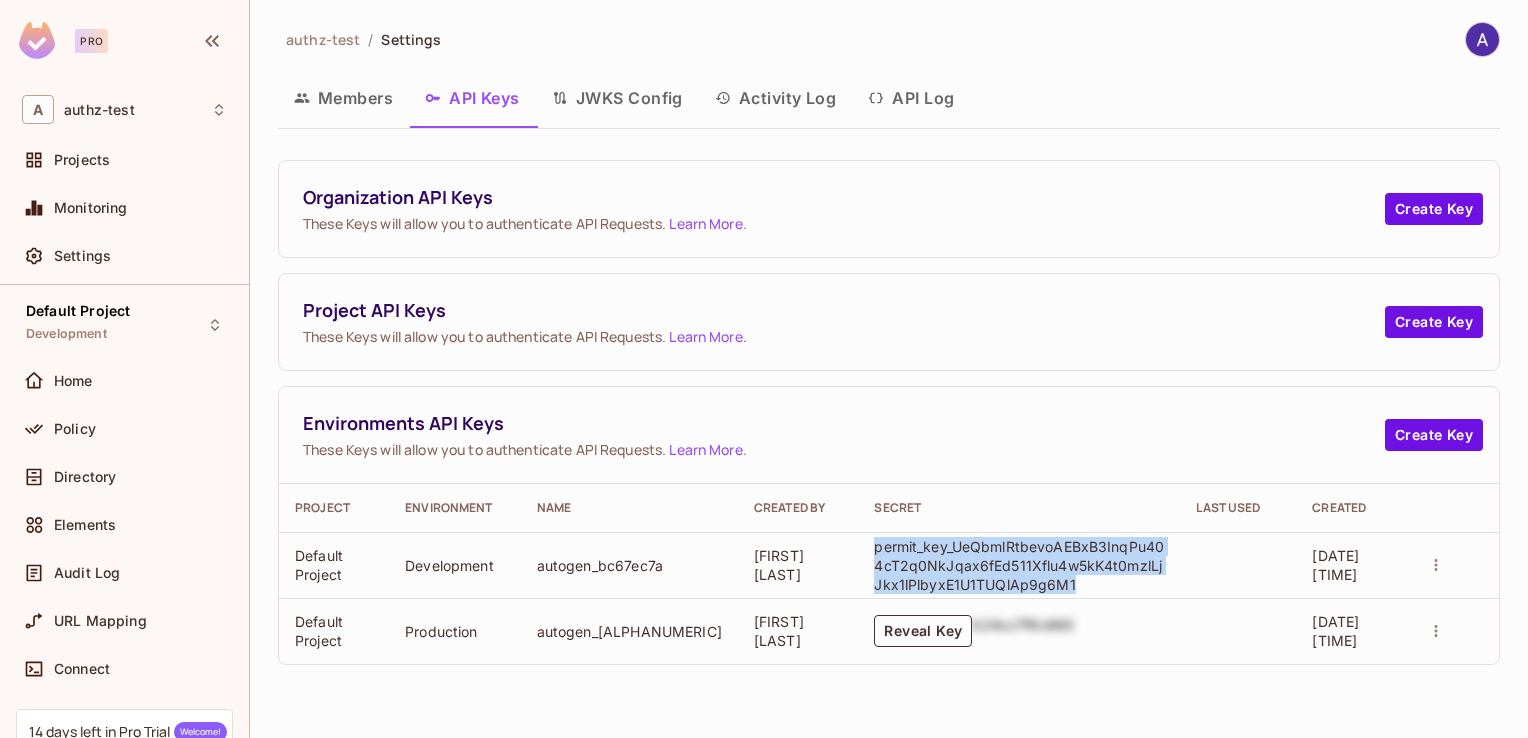 drag, startPoint x: 835, startPoint y: 542, endPoint x: 1041, endPoint y: 576, distance: 208.78697 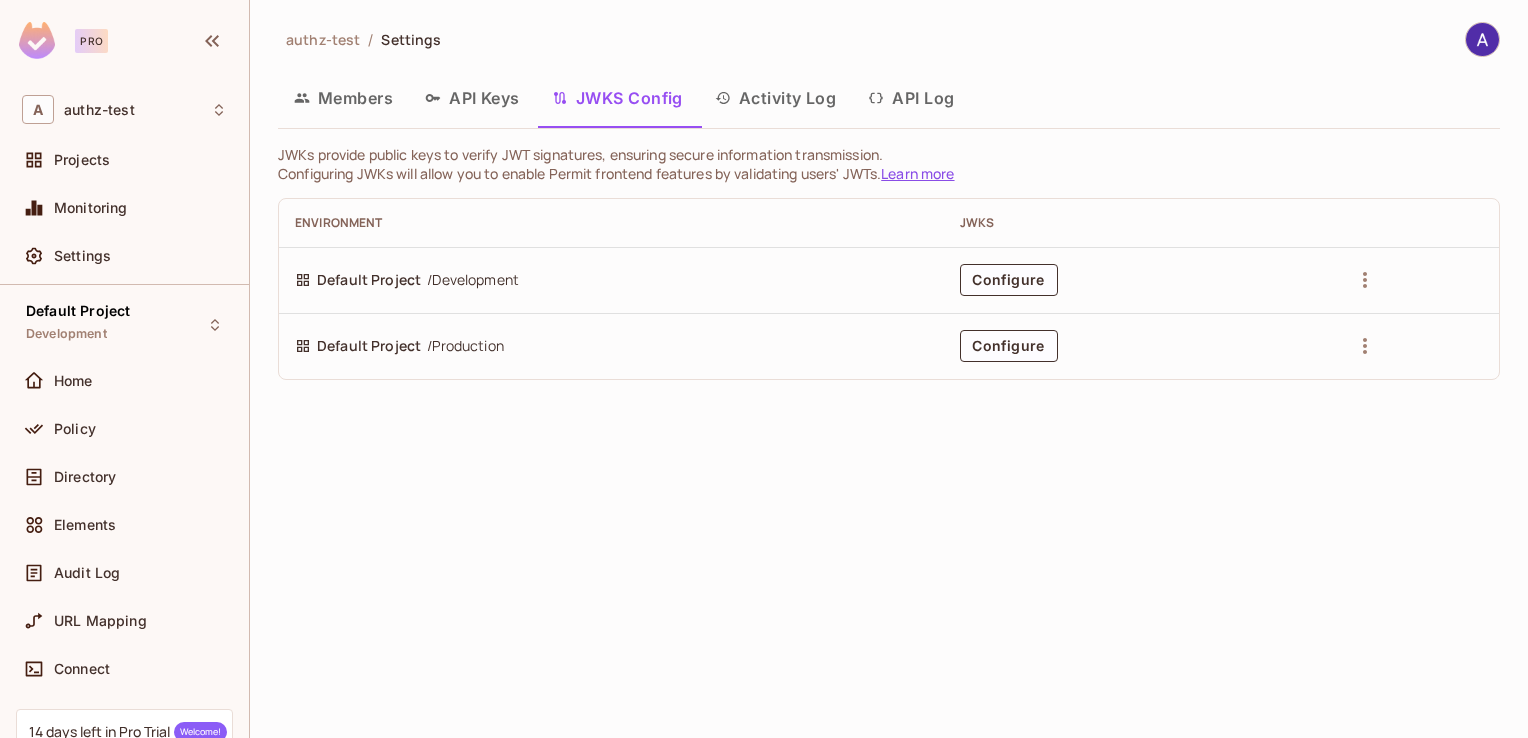 click on "Activity Log" at bounding box center (776, 98) 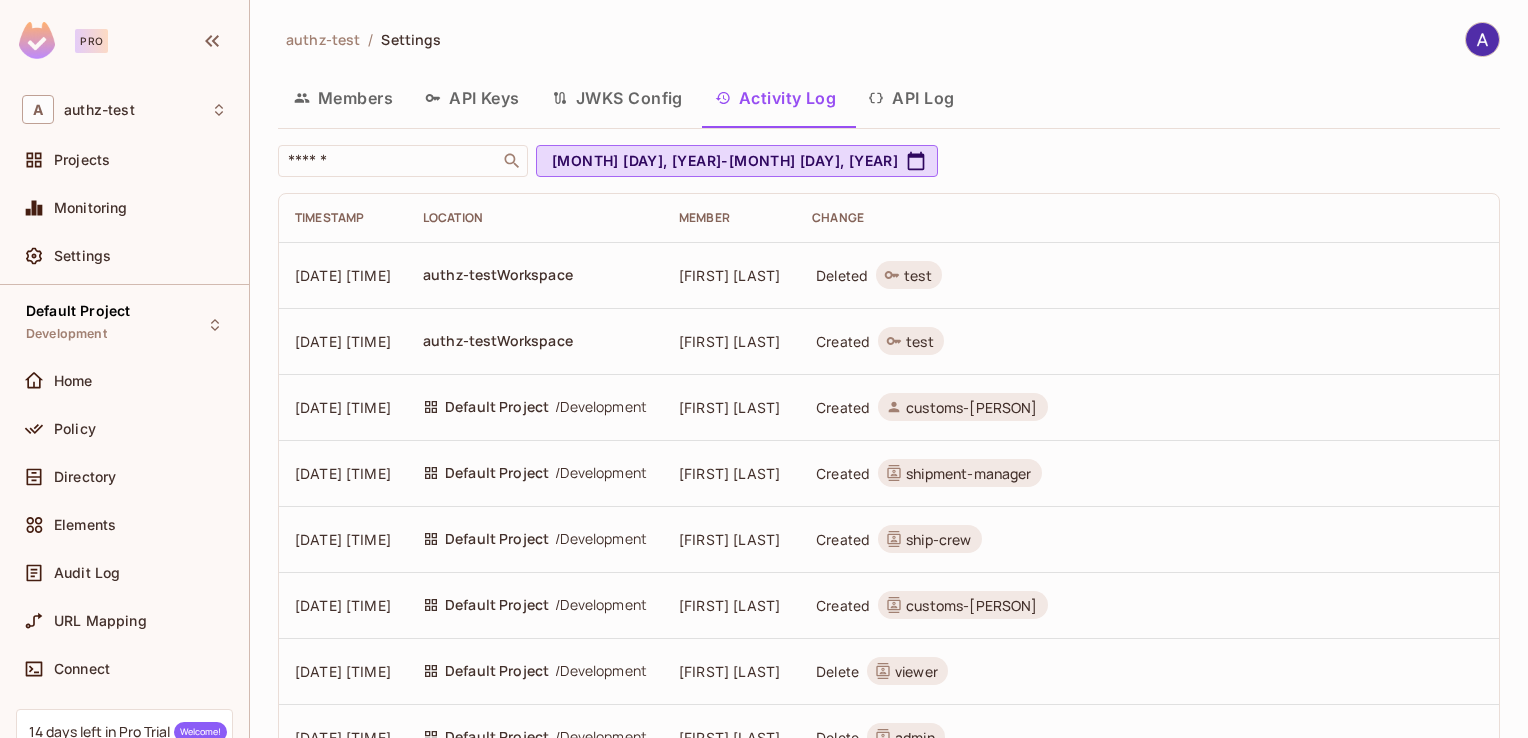 click on "JWKS Config" at bounding box center [617, 98] 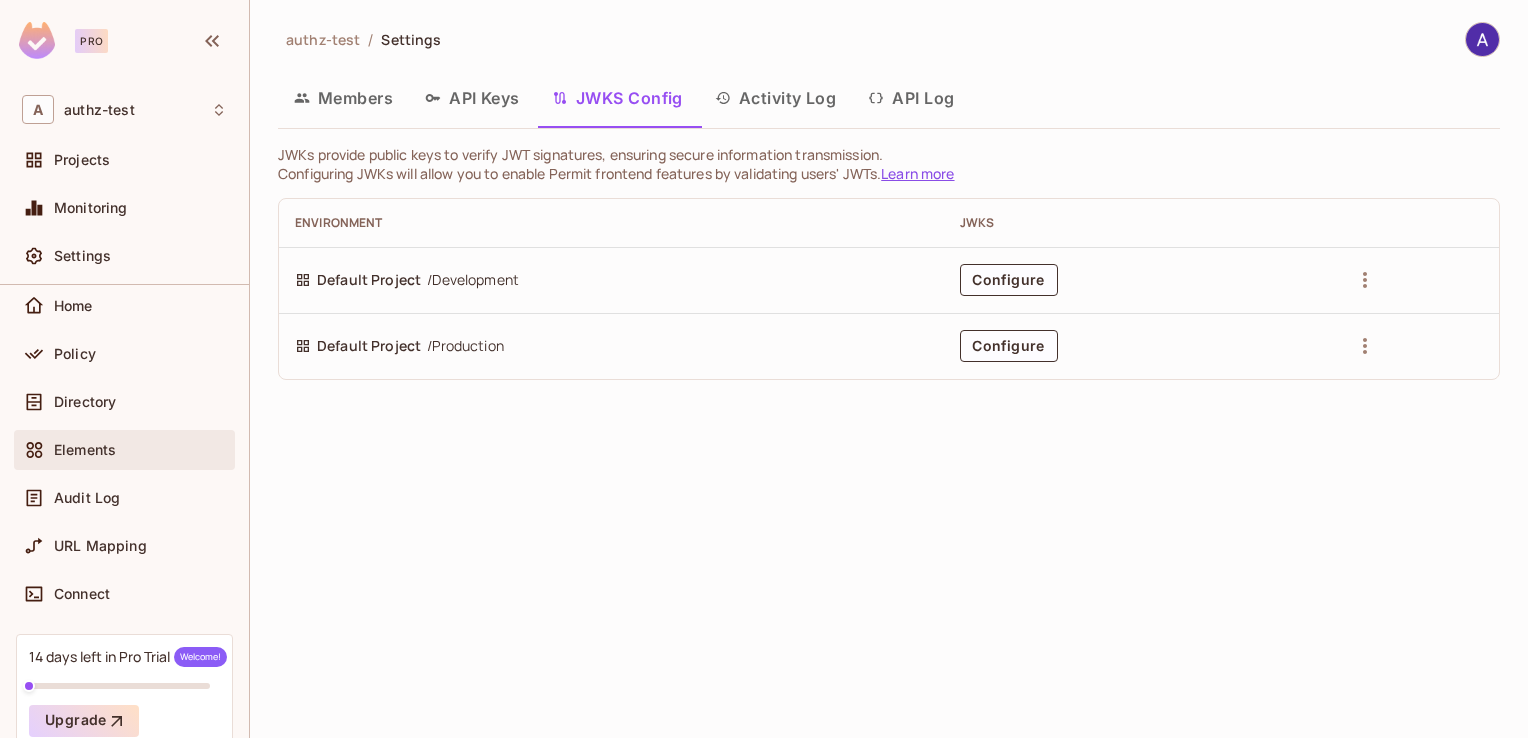 scroll, scrollTop: 0, scrollLeft: 0, axis: both 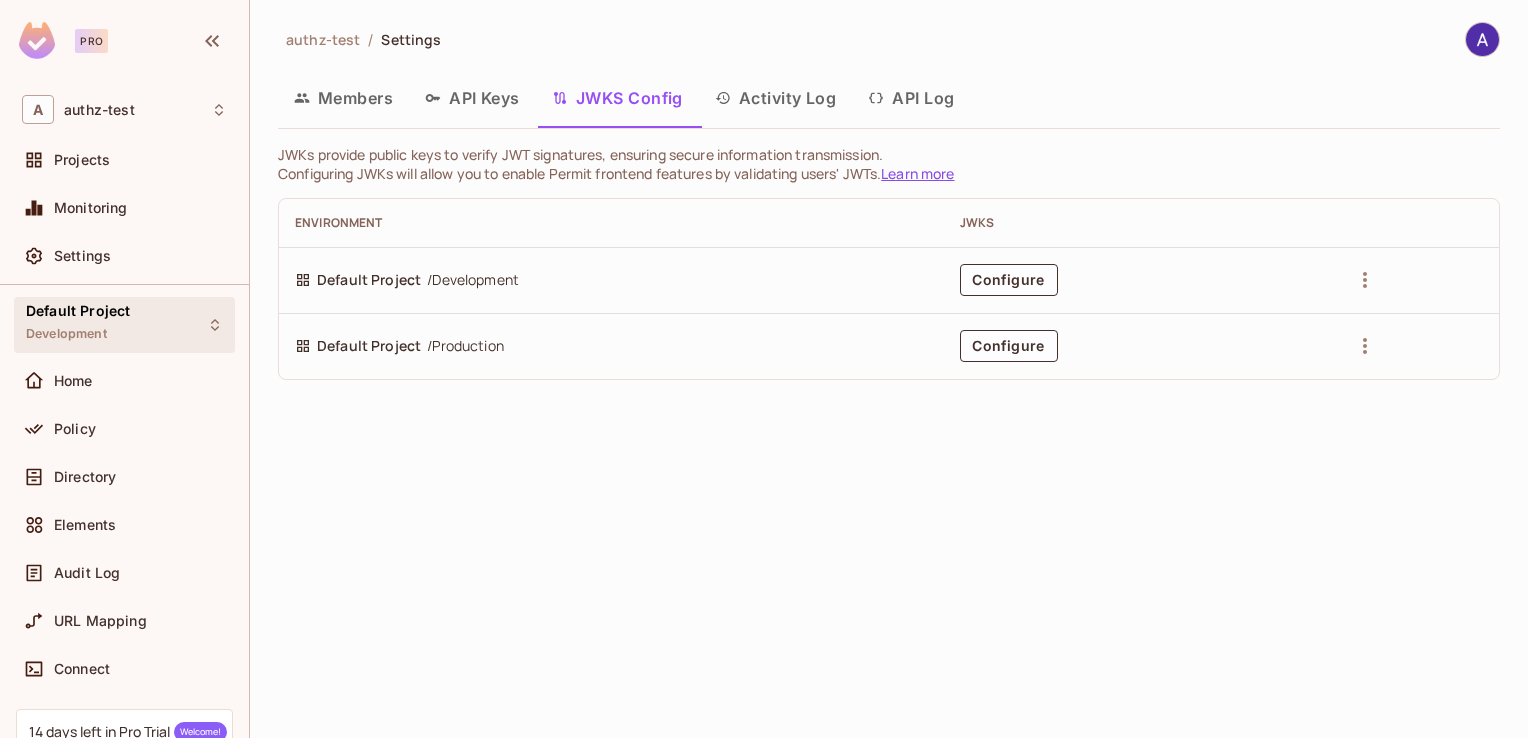 click on "Default Project" at bounding box center [78, 311] 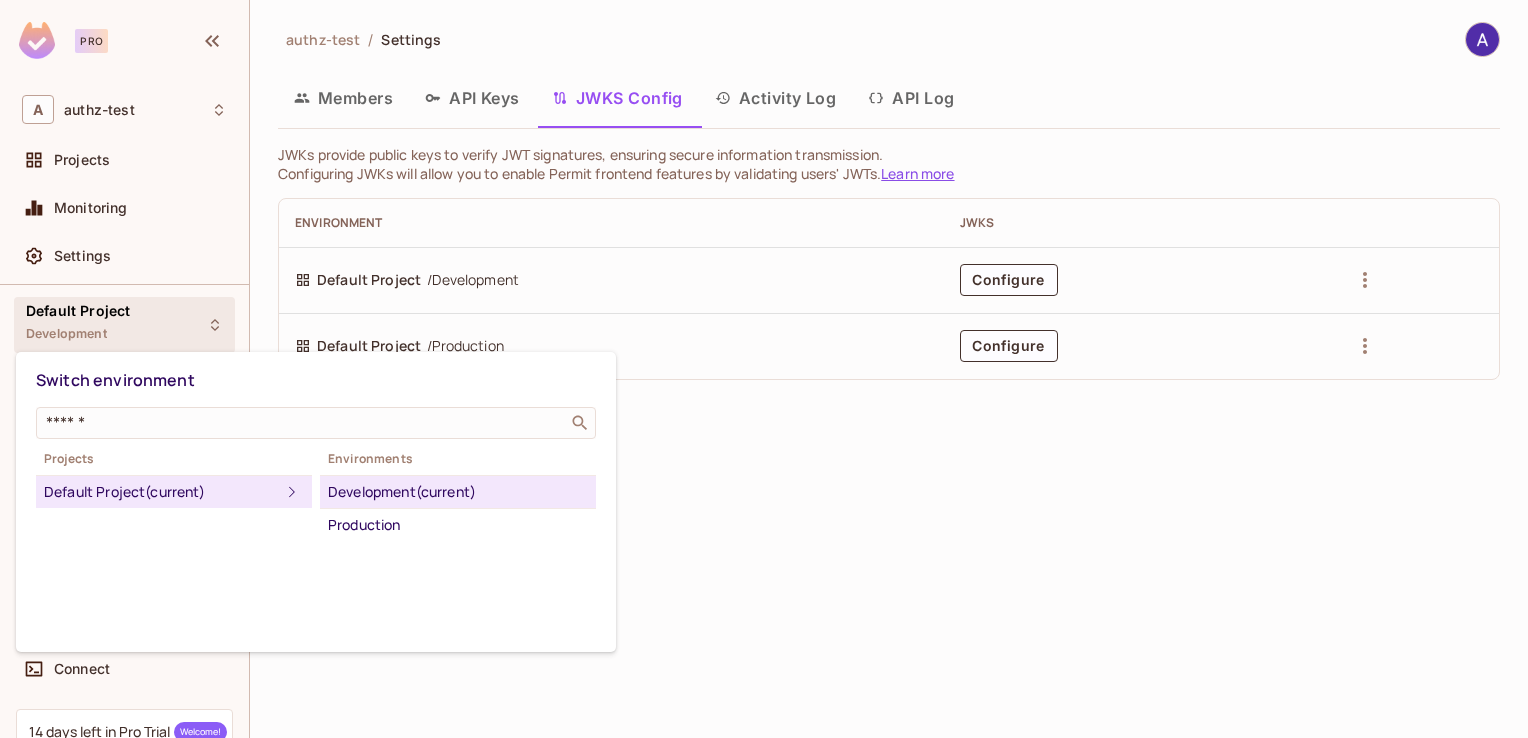 click at bounding box center [764, 369] 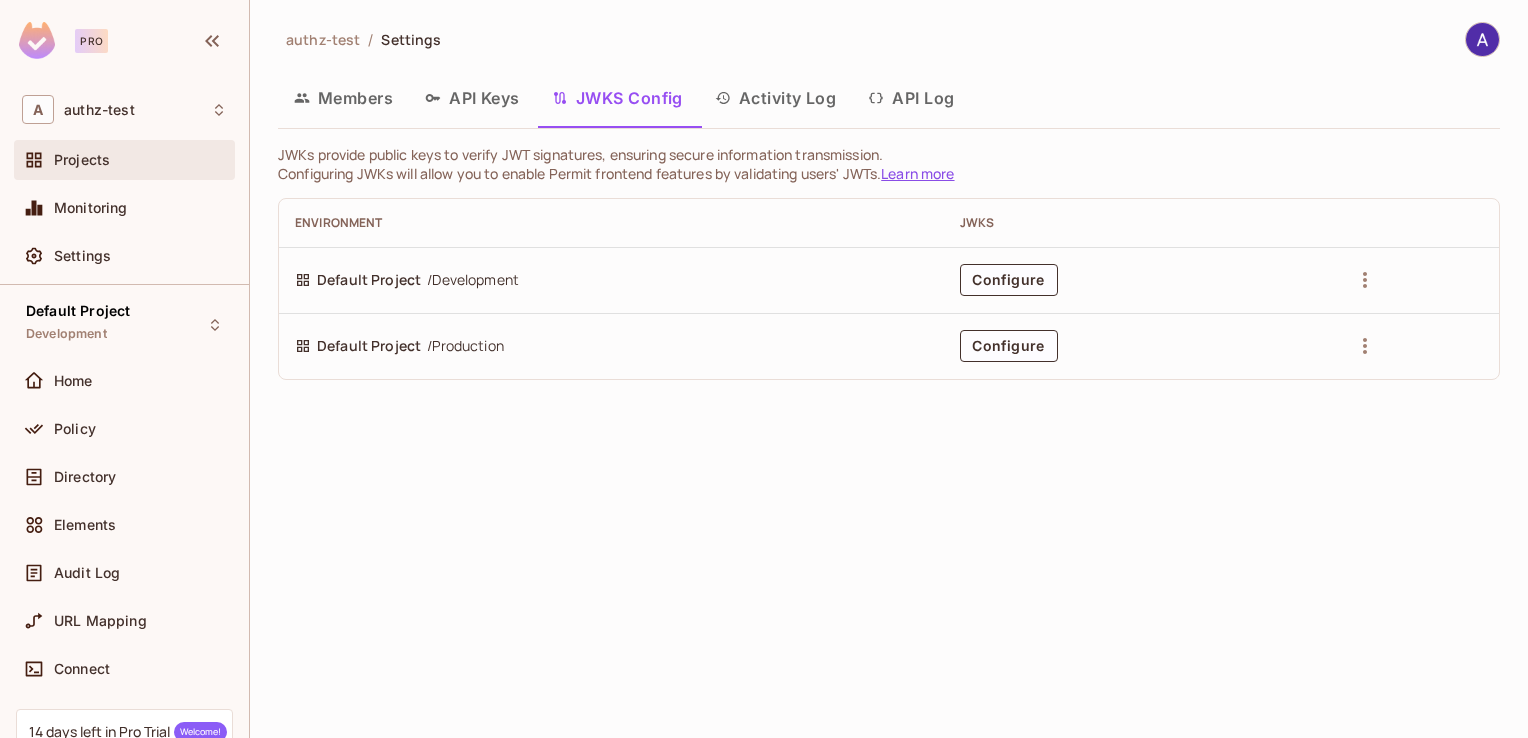 click on "Projects" at bounding box center (124, 160) 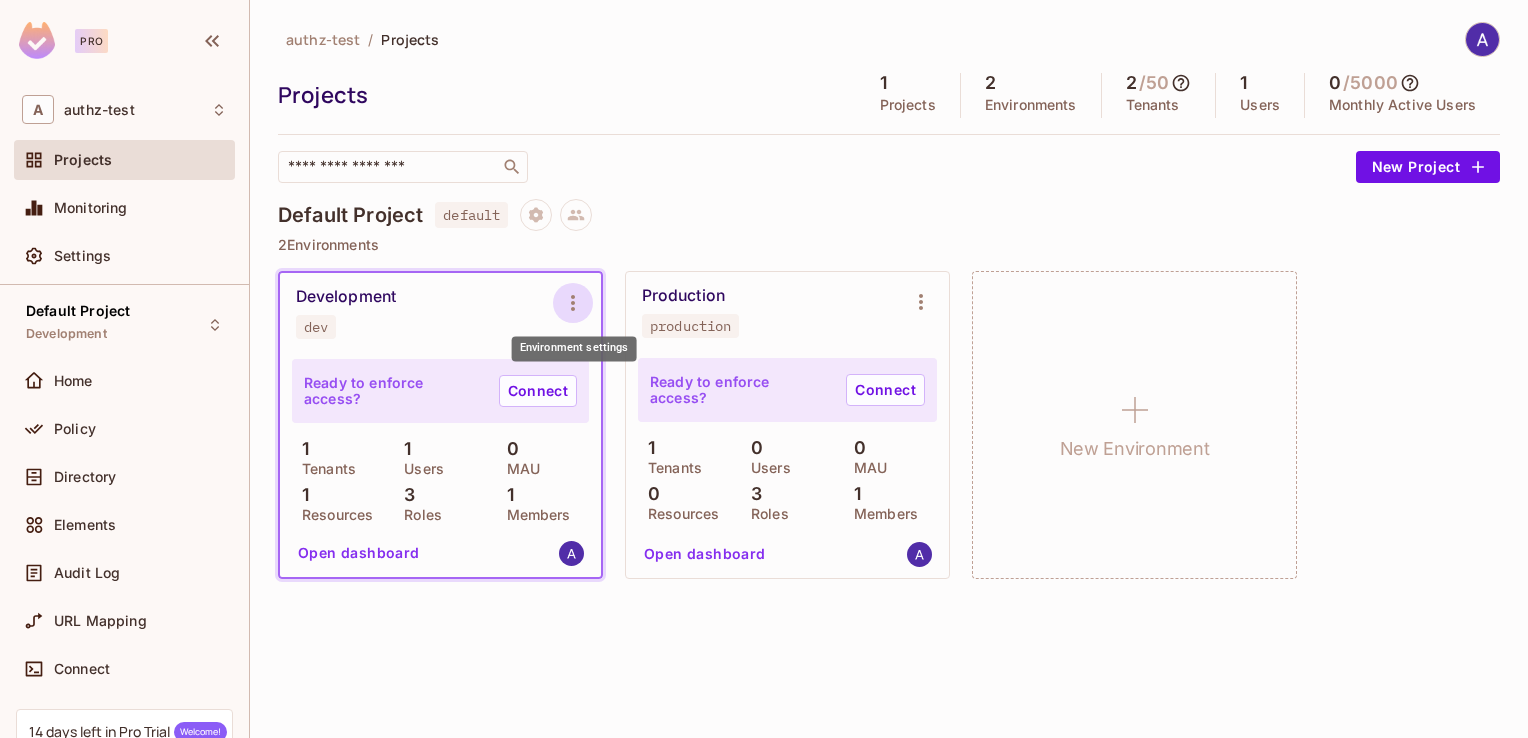 click 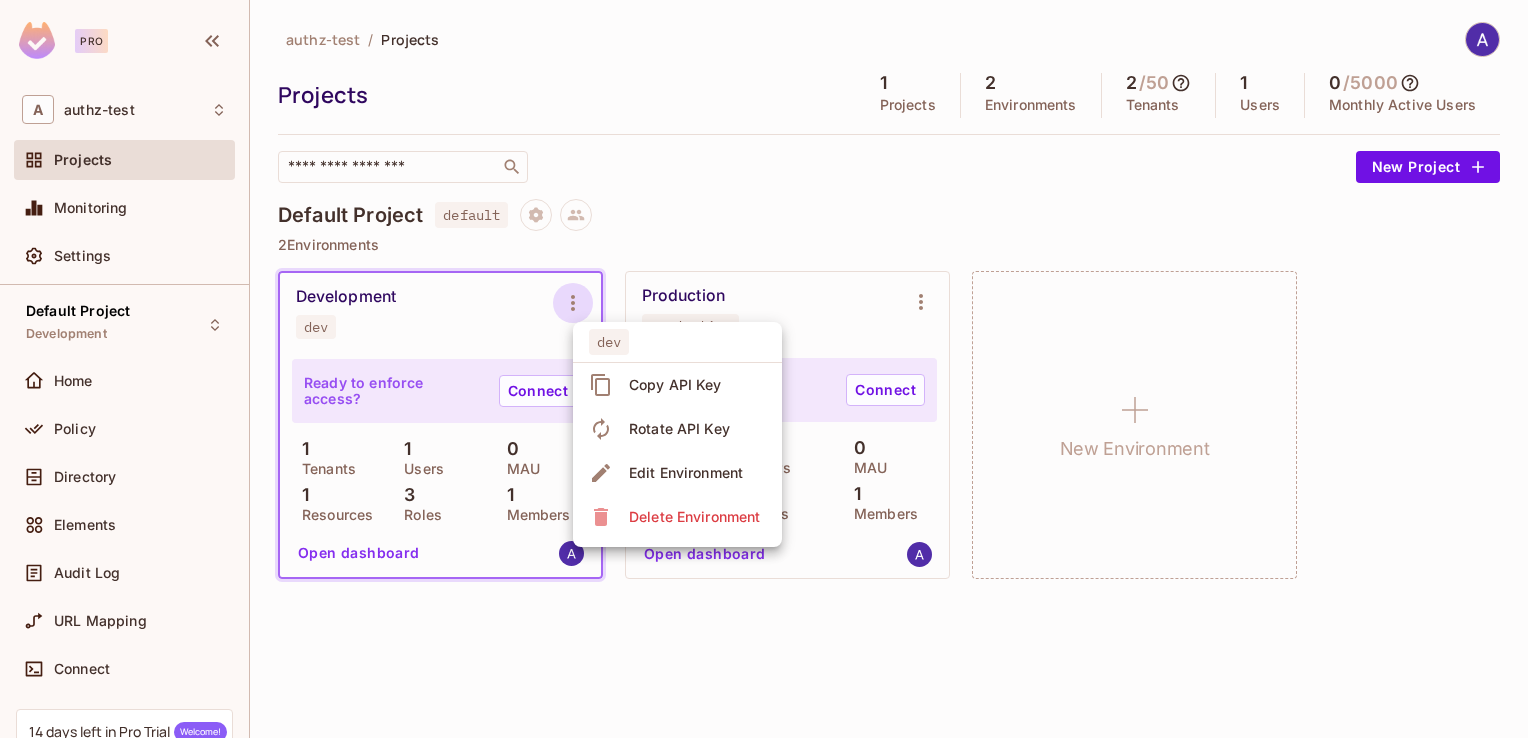 click at bounding box center (764, 369) 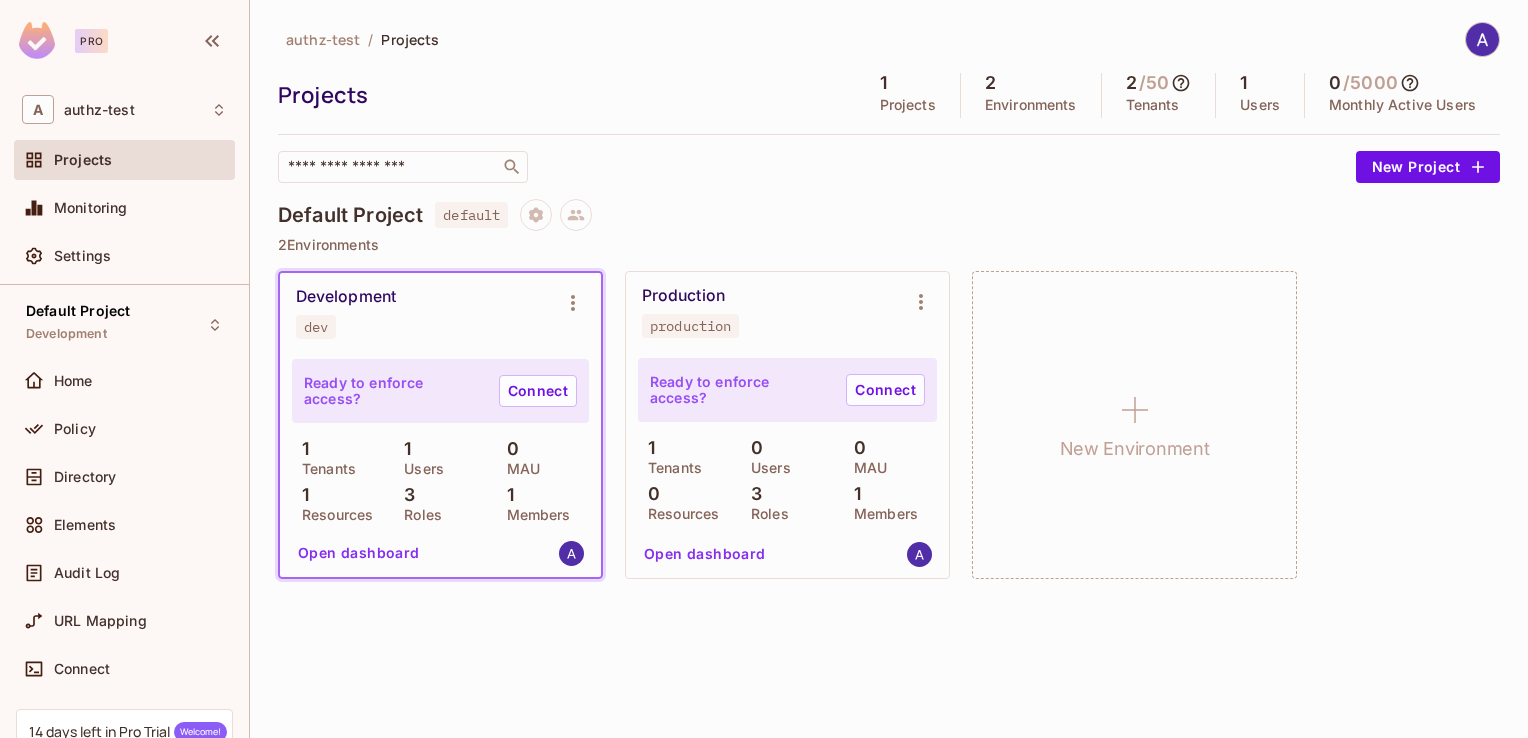 click on "default" at bounding box center (471, 215) 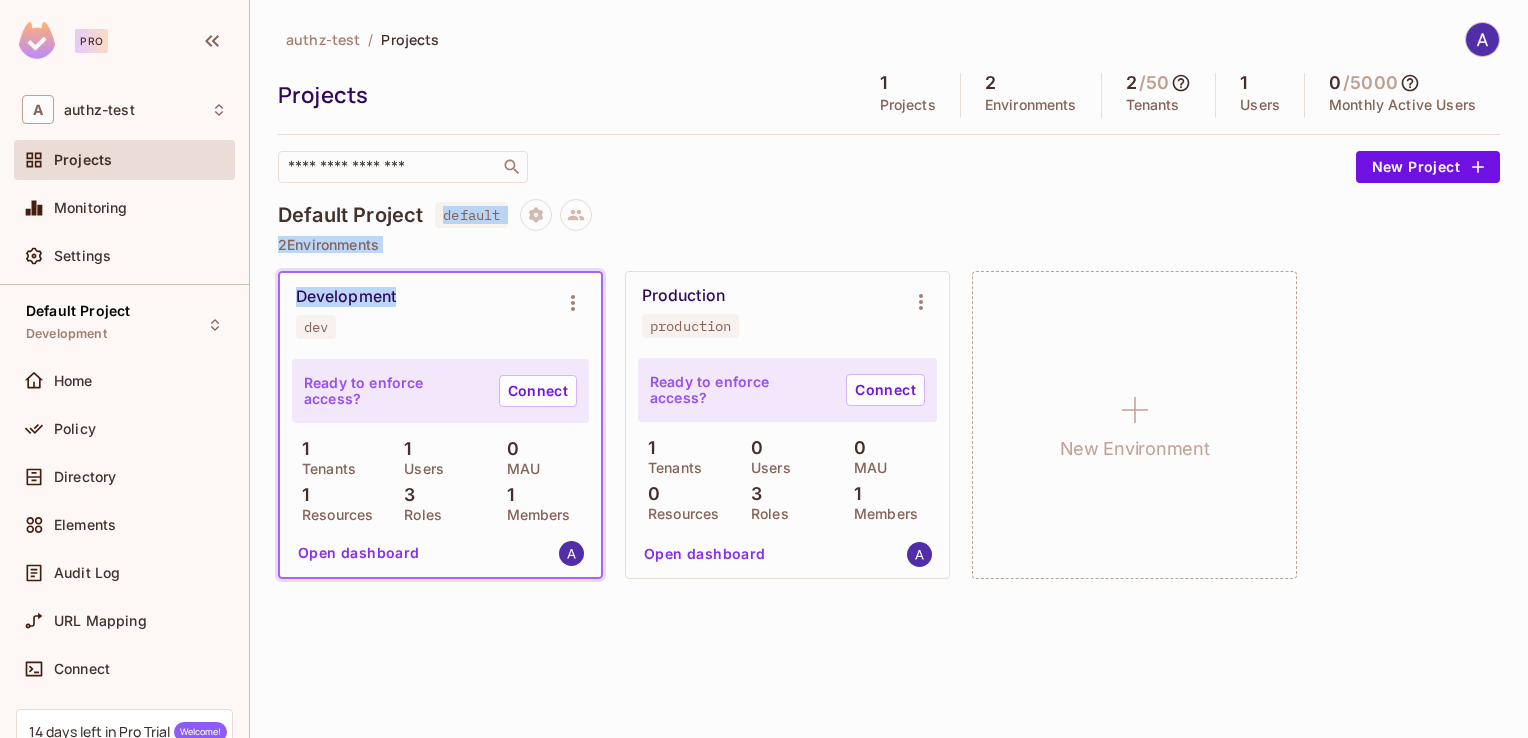 drag, startPoint x: 480, startPoint y: 214, endPoint x: 464, endPoint y: 256, distance: 44.94441 